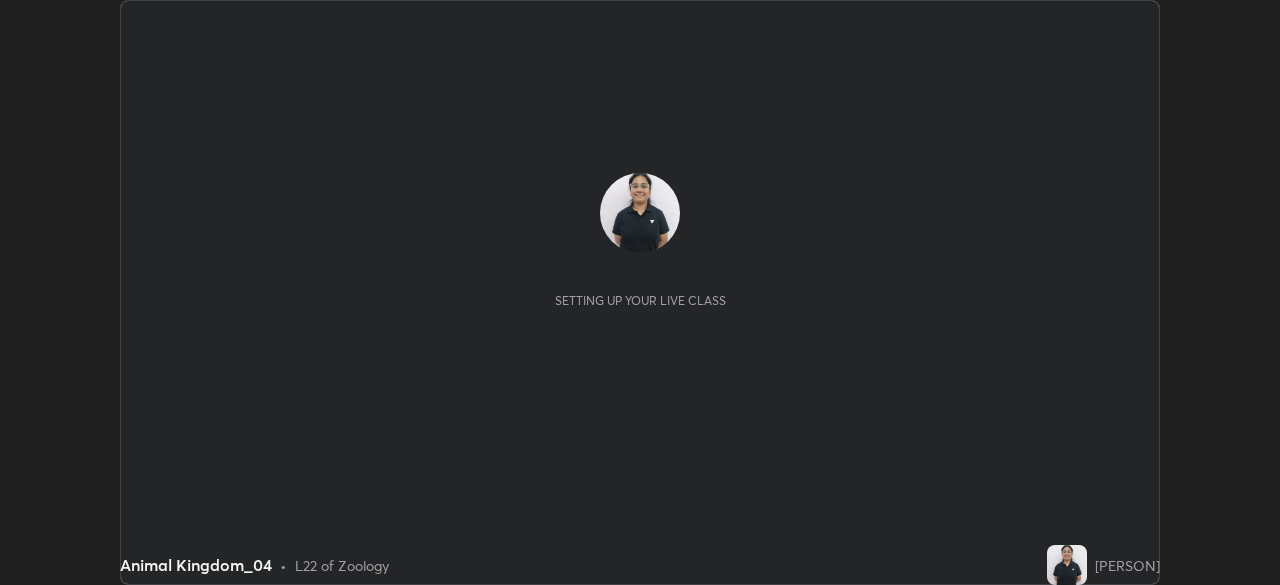 scroll, scrollTop: 0, scrollLeft: 0, axis: both 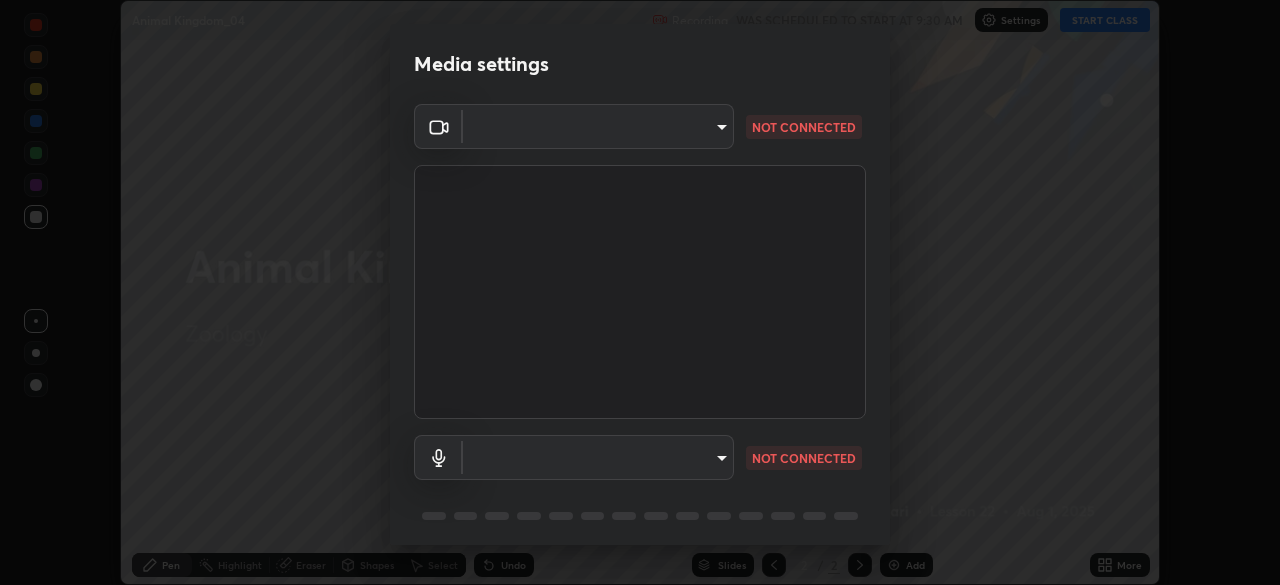 type on "dc213d5b485c0bb305d6b2db547763d7870d17505a100a98238a66de69915d05" 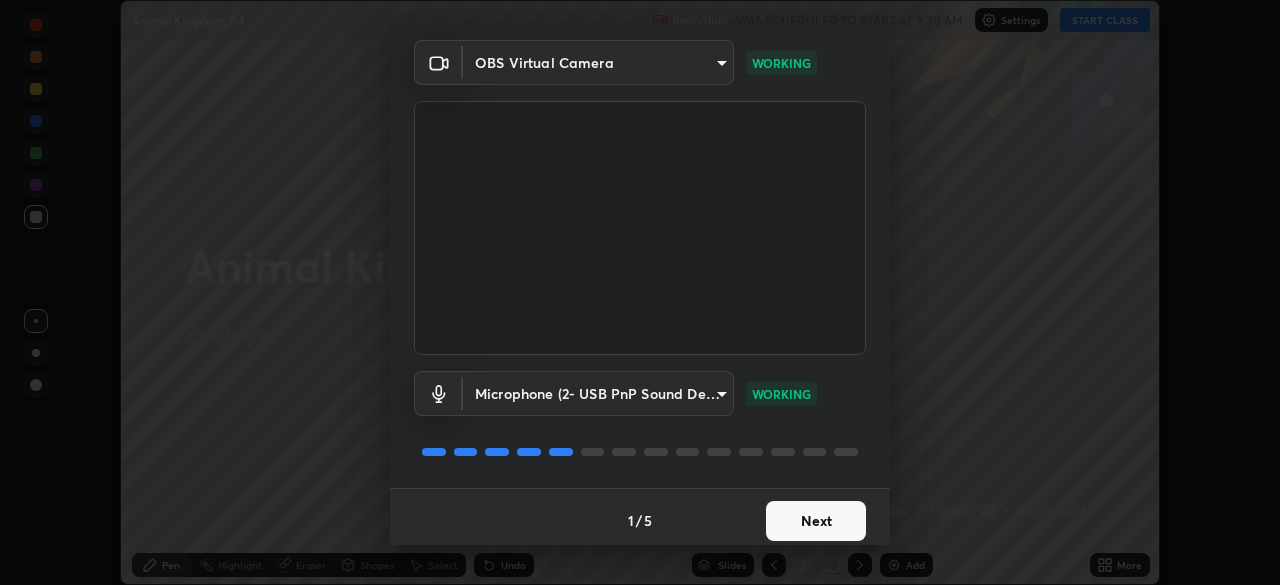scroll, scrollTop: 71, scrollLeft: 0, axis: vertical 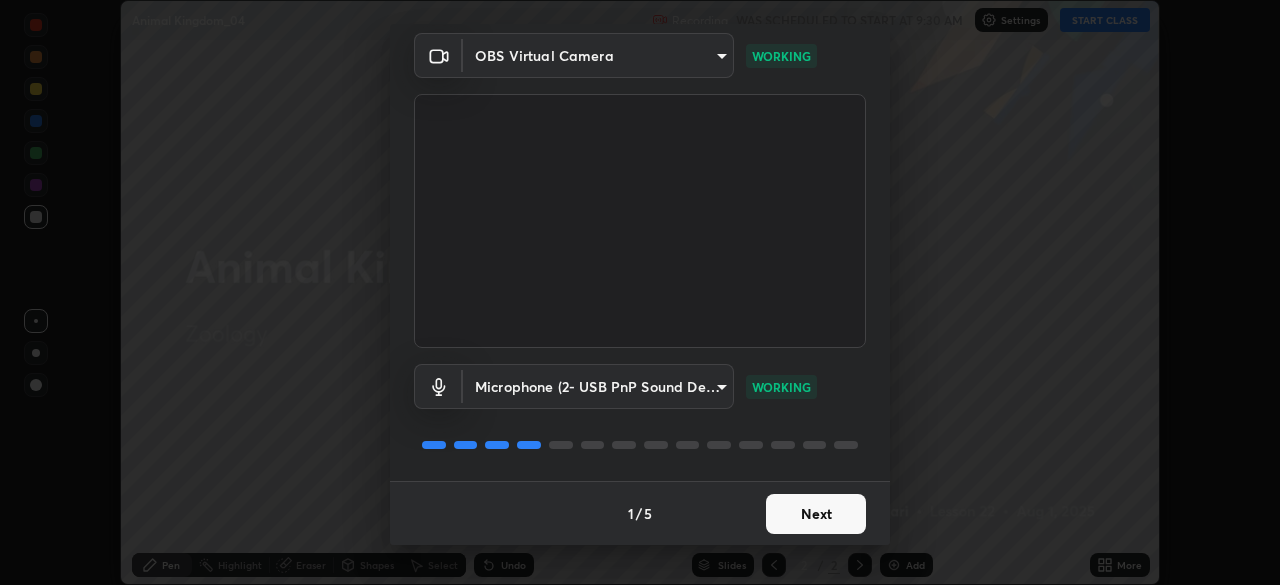 click on "Next" at bounding box center [816, 514] 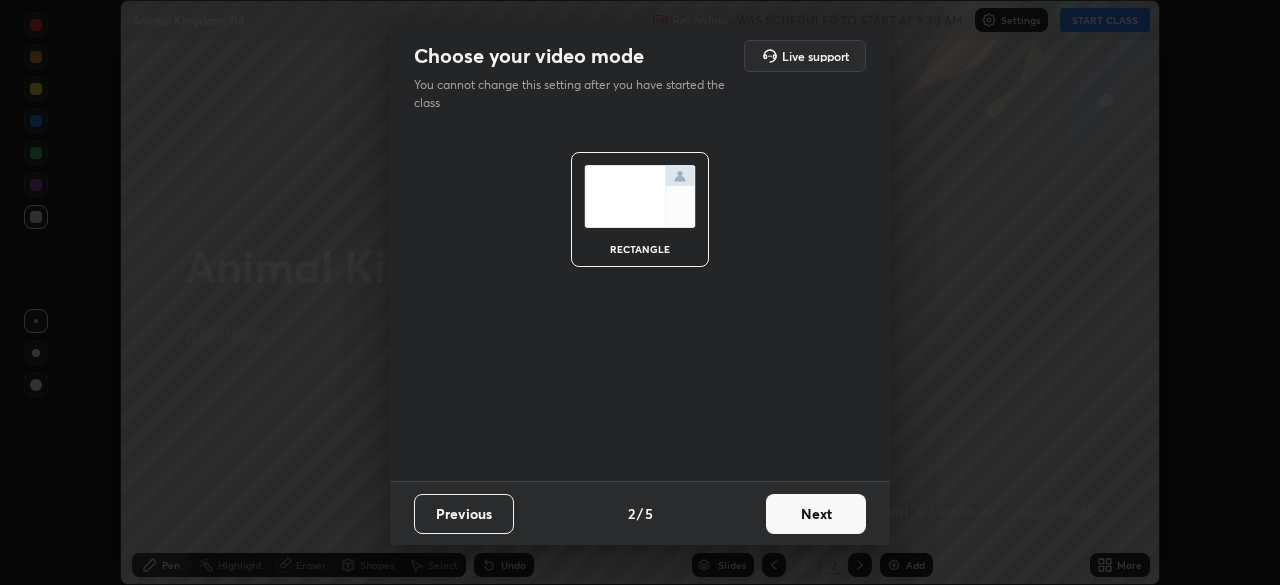 scroll, scrollTop: 0, scrollLeft: 0, axis: both 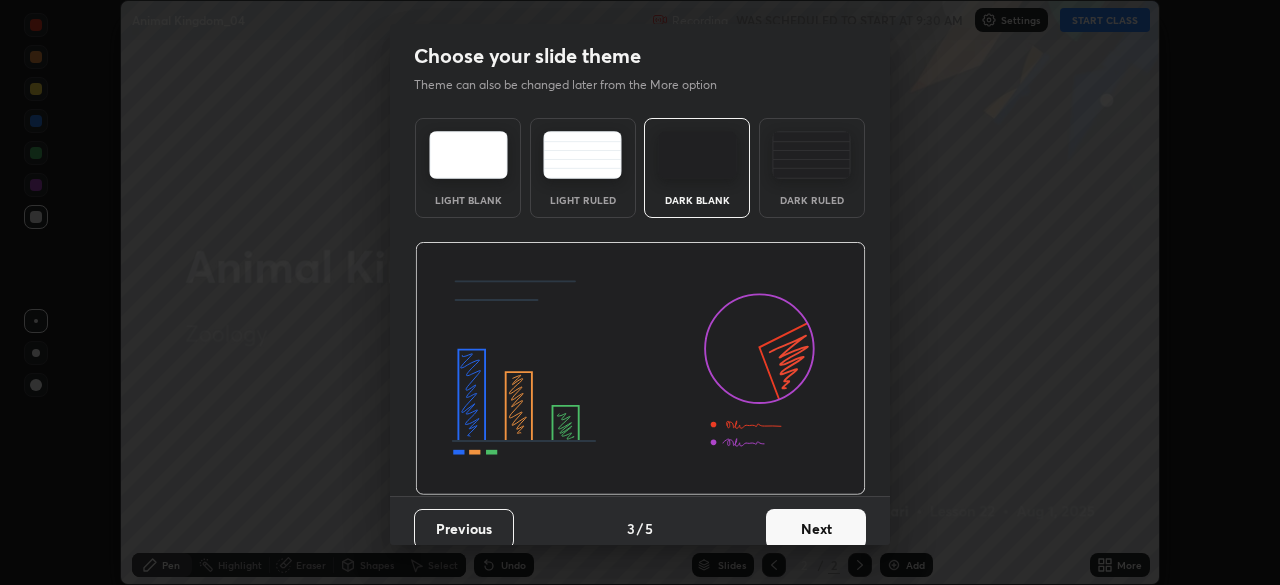 click on "Dark Ruled" at bounding box center [812, 200] 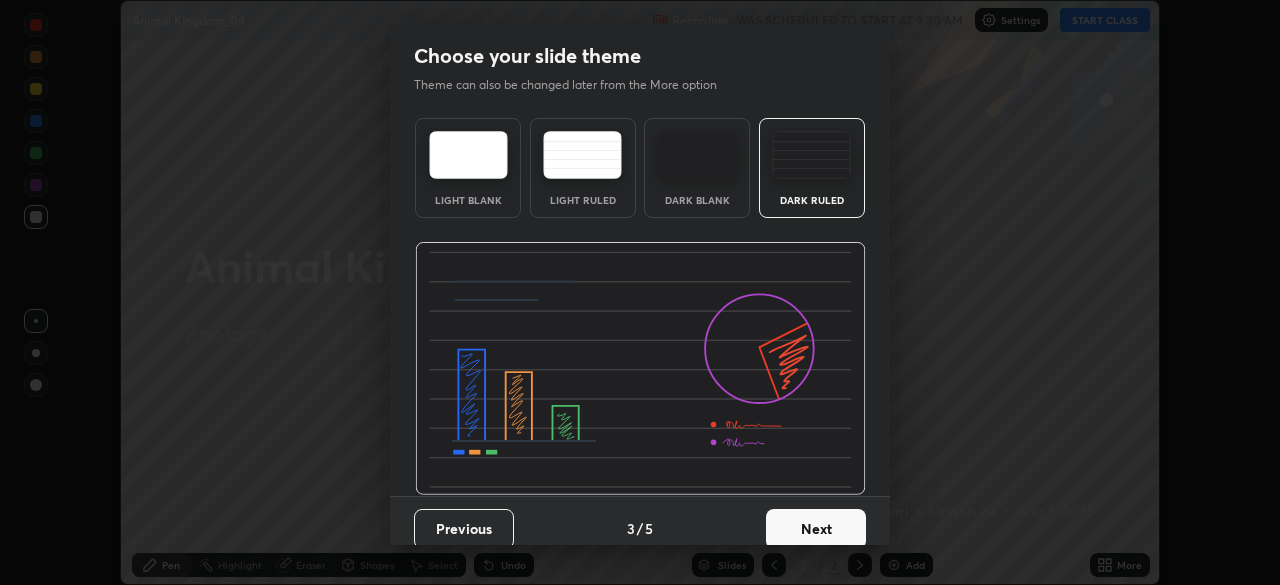 click on "Next" at bounding box center [816, 529] 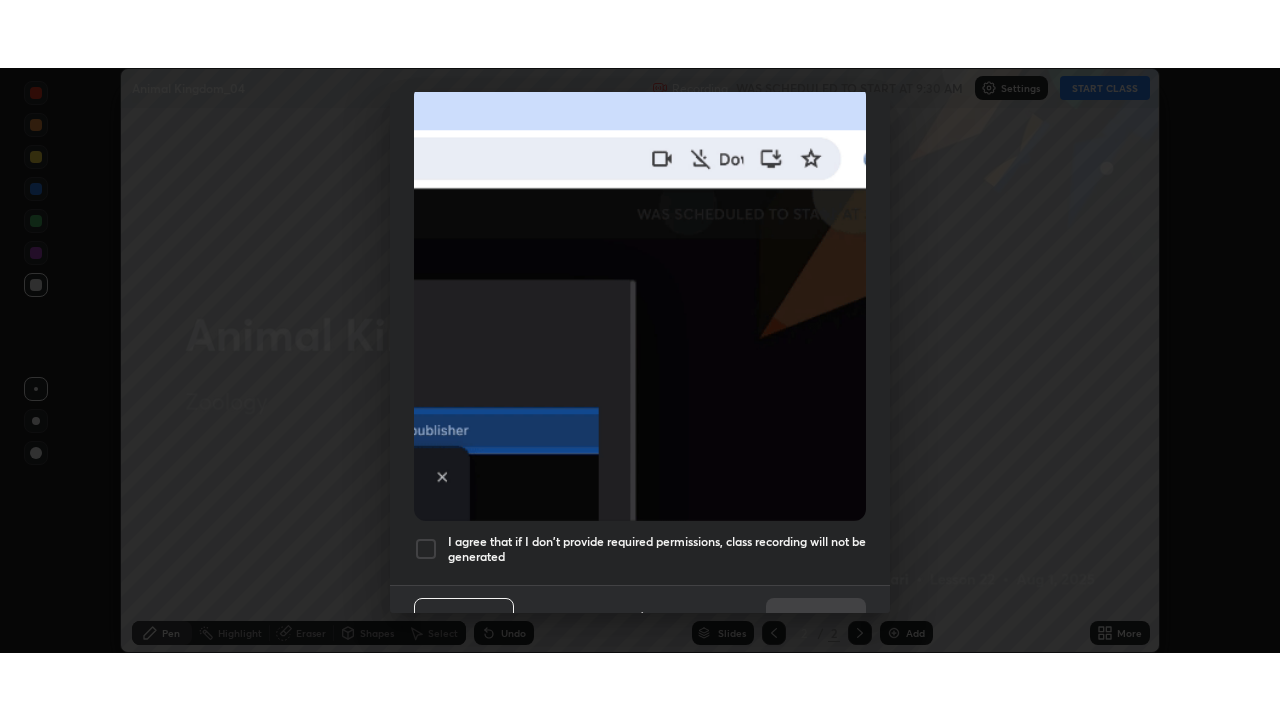 scroll, scrollTop: 479, scrollLeft: 0, axis: vertical 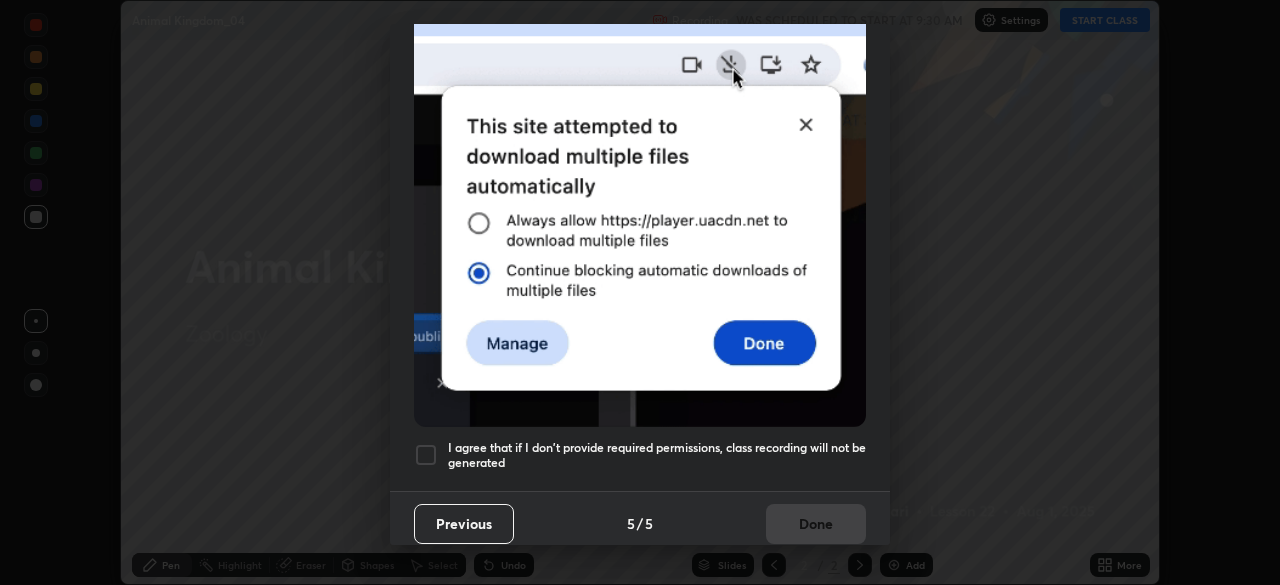click at bounding box center [426, 455] 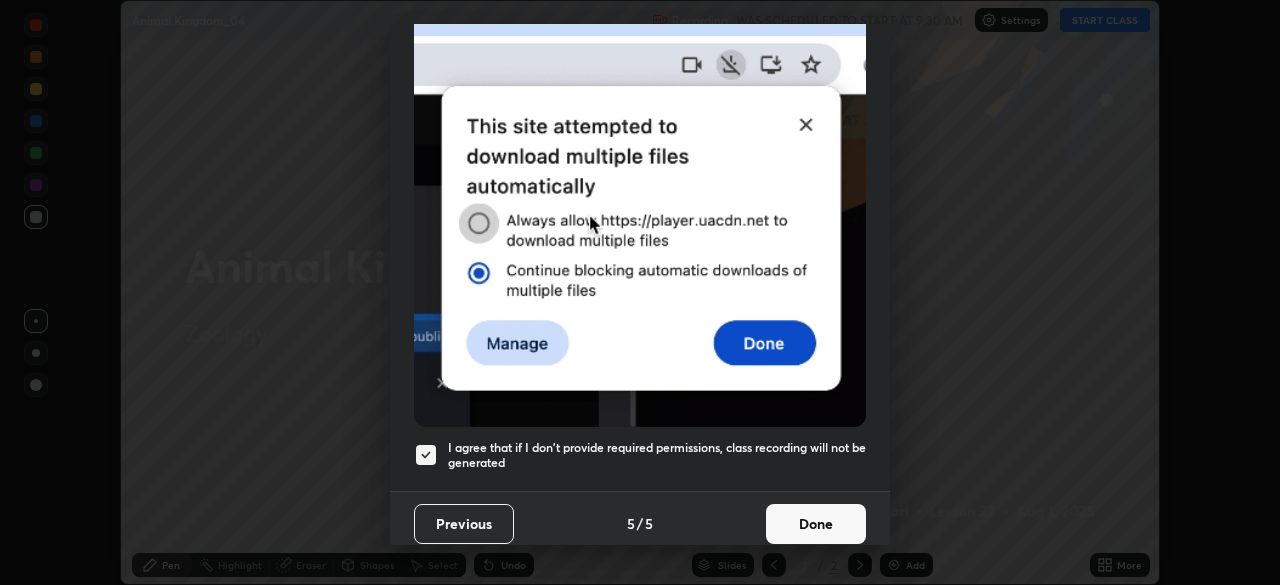 click on "Done" at bounding box center (816, 524) 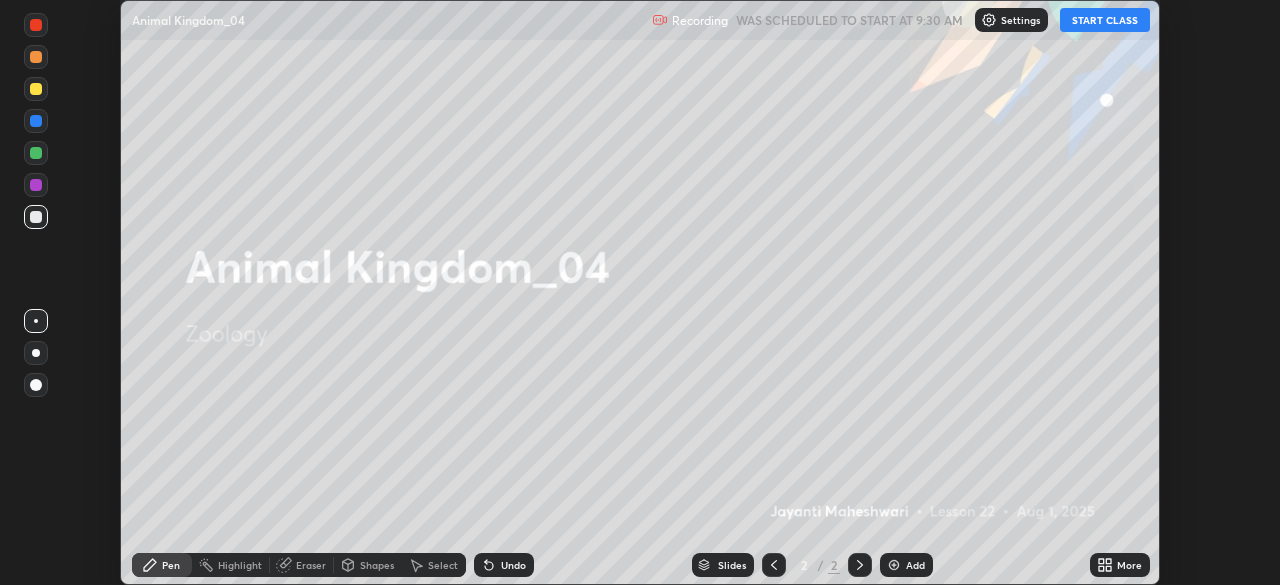 click on "More" at bounding box center [1120, 565] 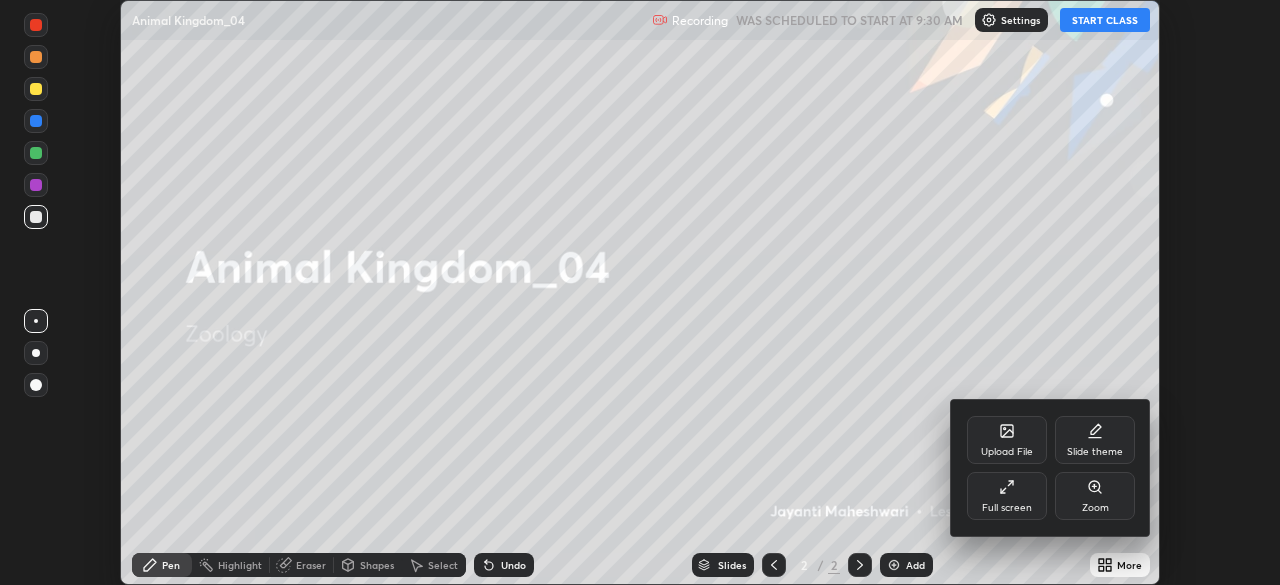 click on "Full screen" at bounding box center [1007, 508] 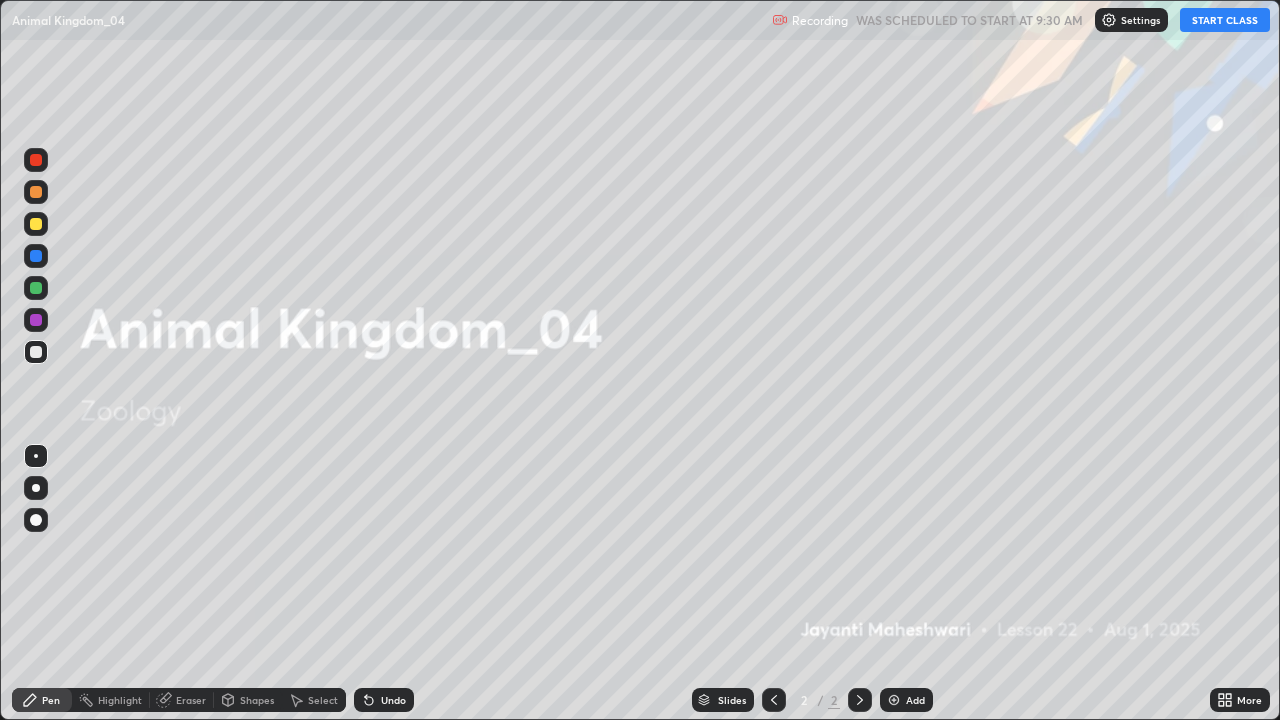 scroll, scrollTop: 99280, scrollLeft: 98720, axis: both 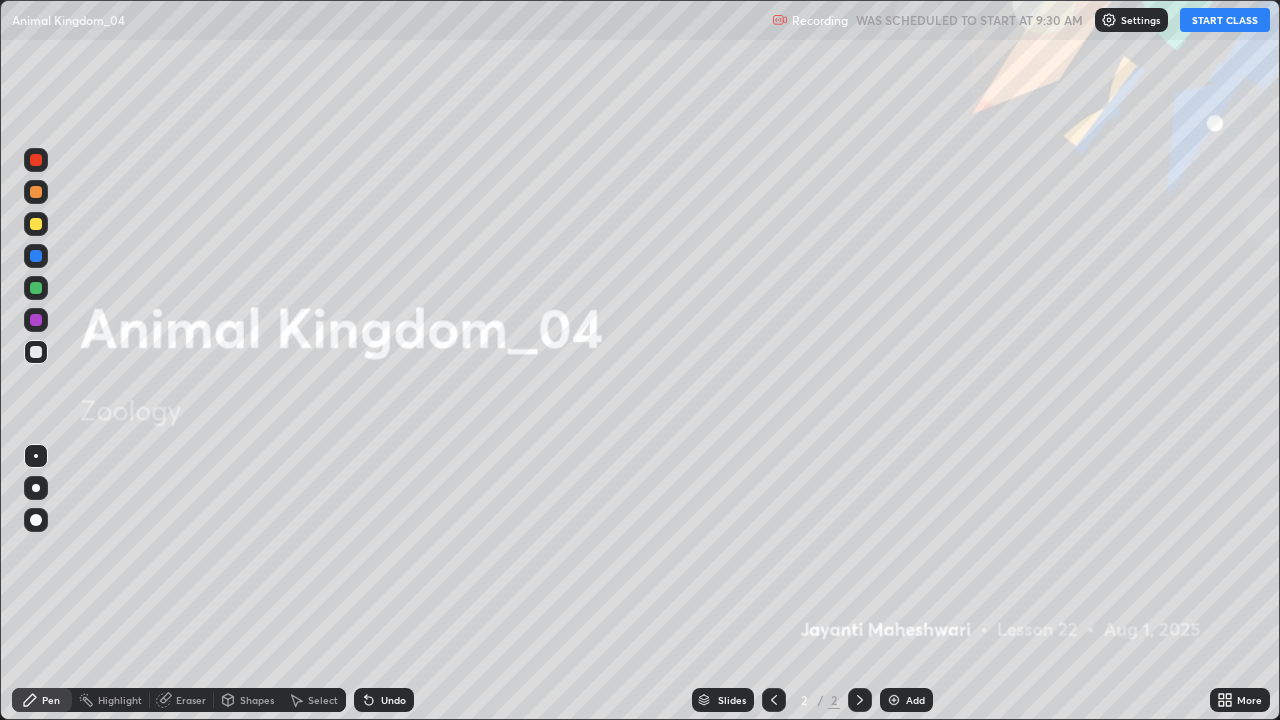 click on "START CLASS" at bounding box center (1225, 20) 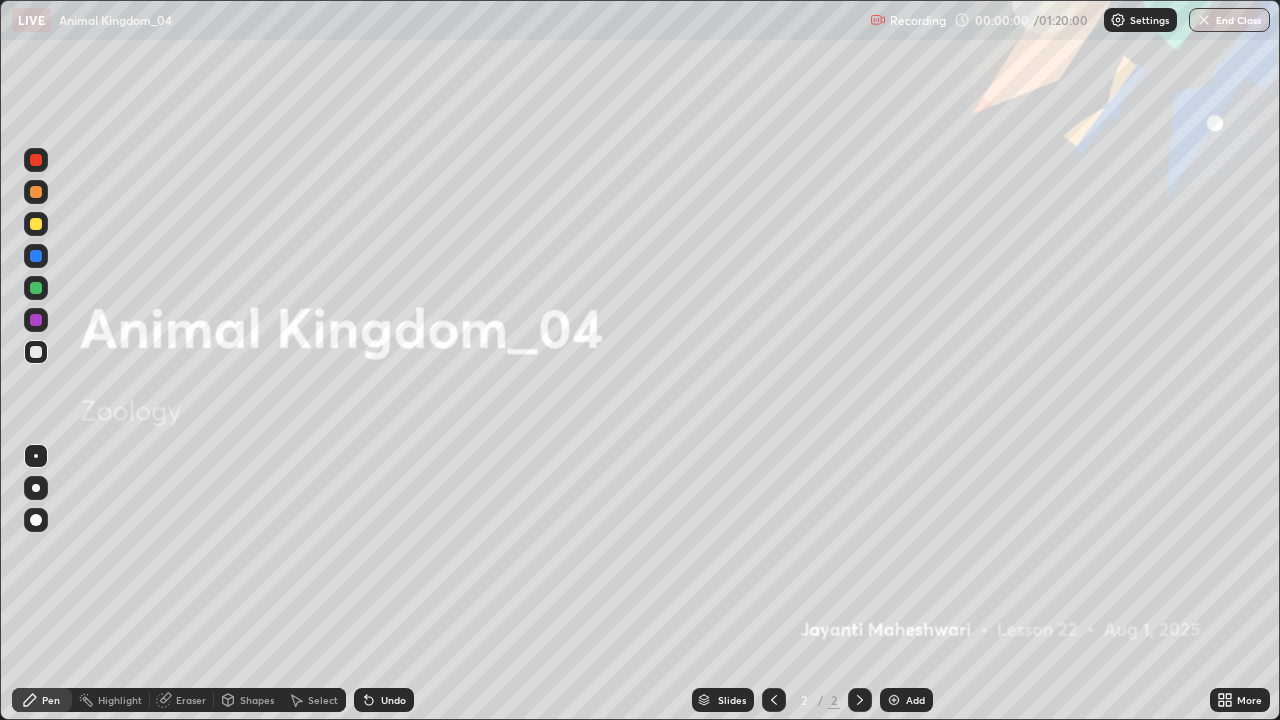 click at bounding box center [894, 700] 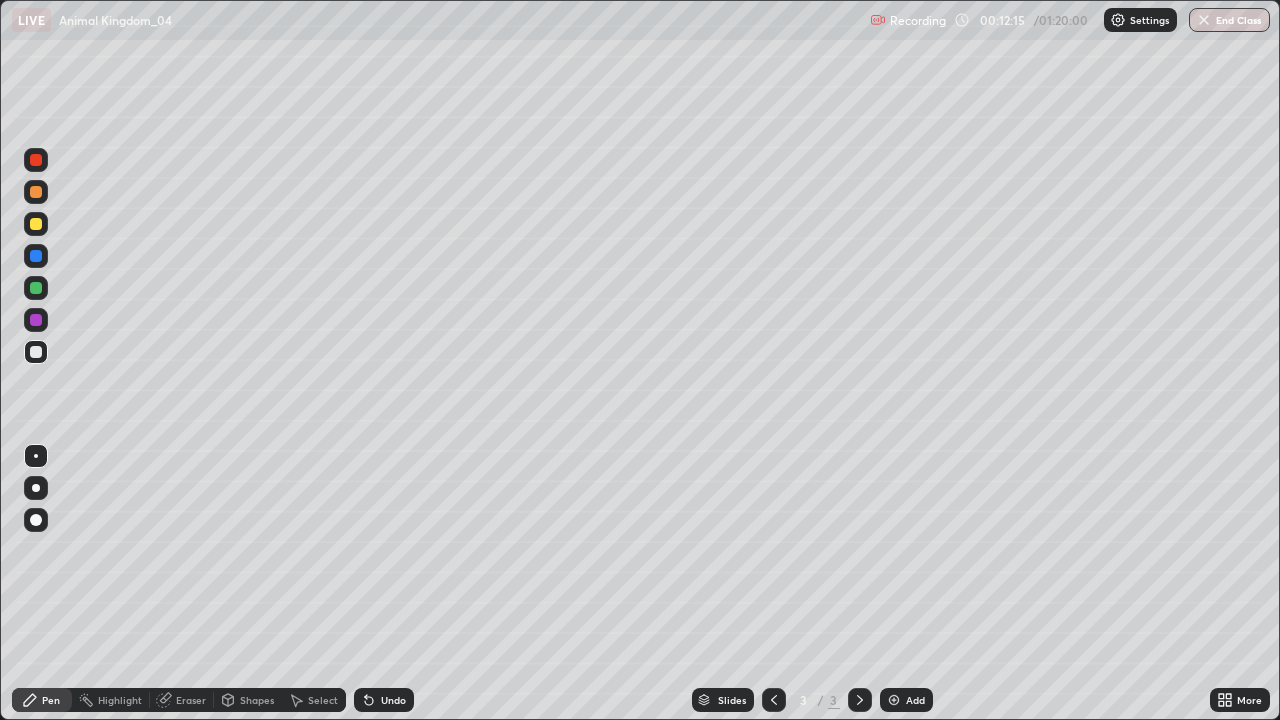 click on "Add" at bounding box center (915, 700) 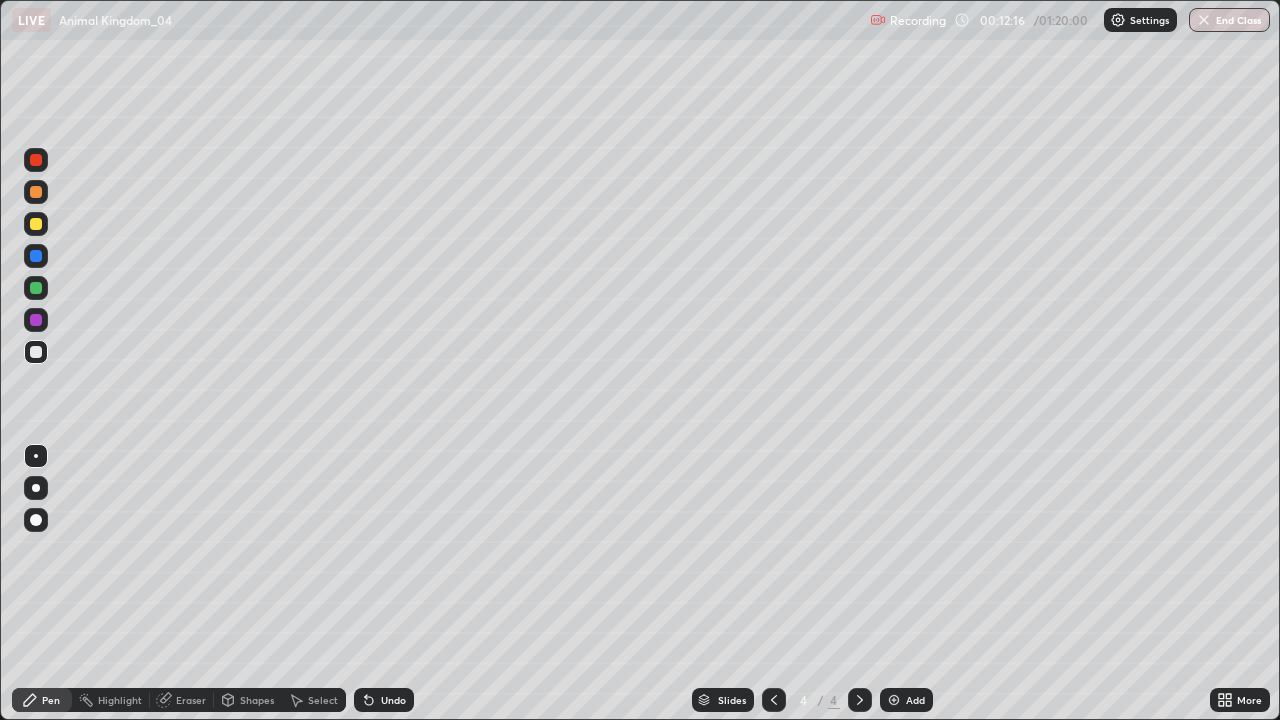 click on "Shapes" at bounding box center [248, 700] 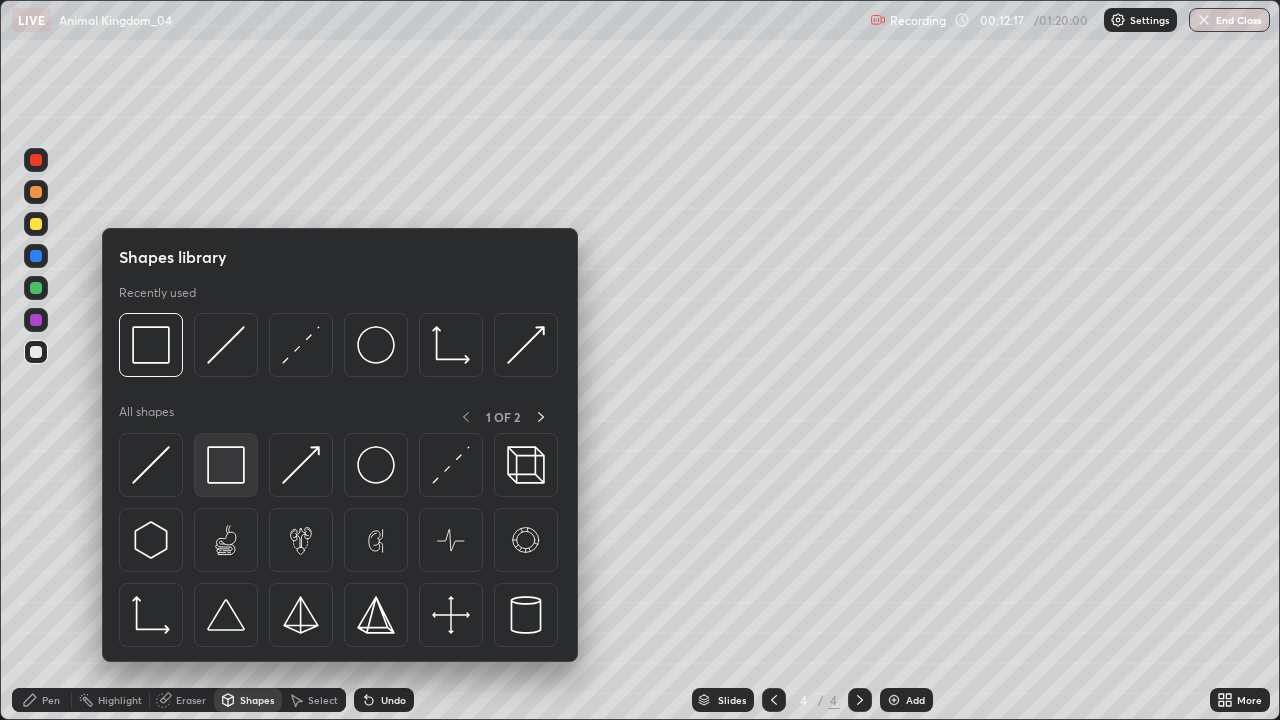 click at bounding box center (226, 465) 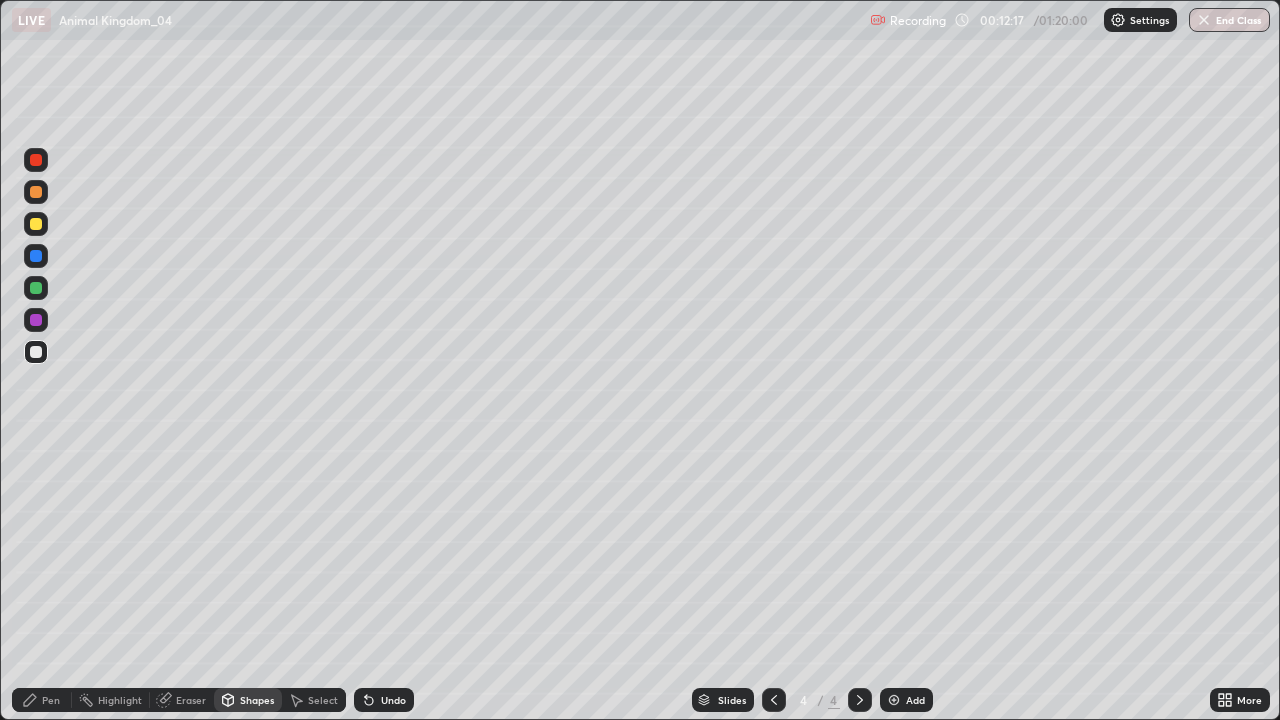 click on "Pen" at bounding box center (42, 700) 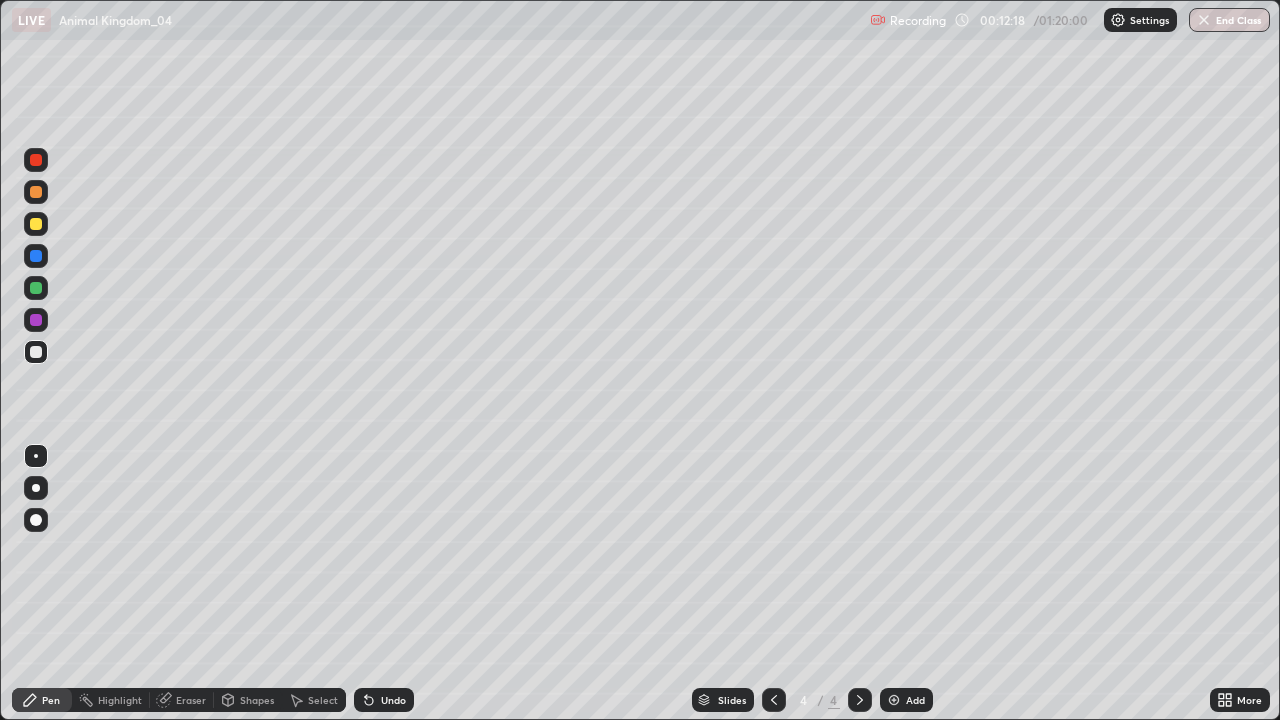 click at bounding box center [36, 488] 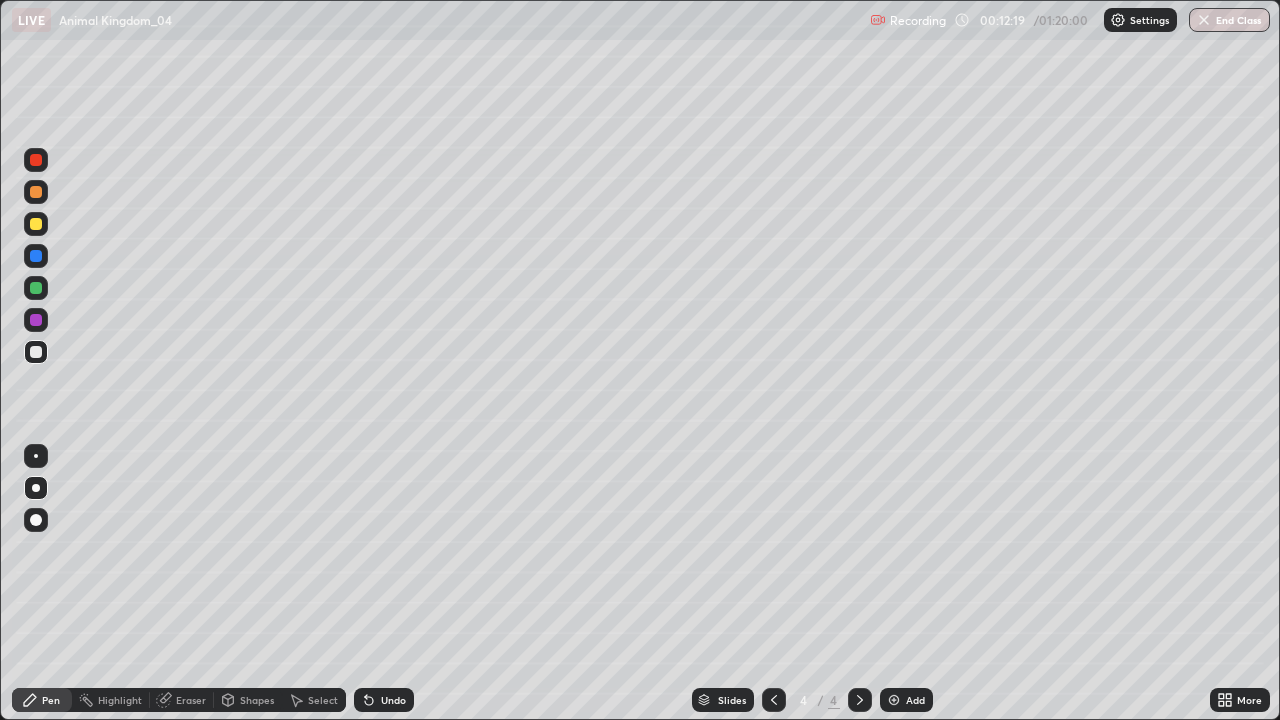 click on "Shapes" at bounding box center (248, 700) 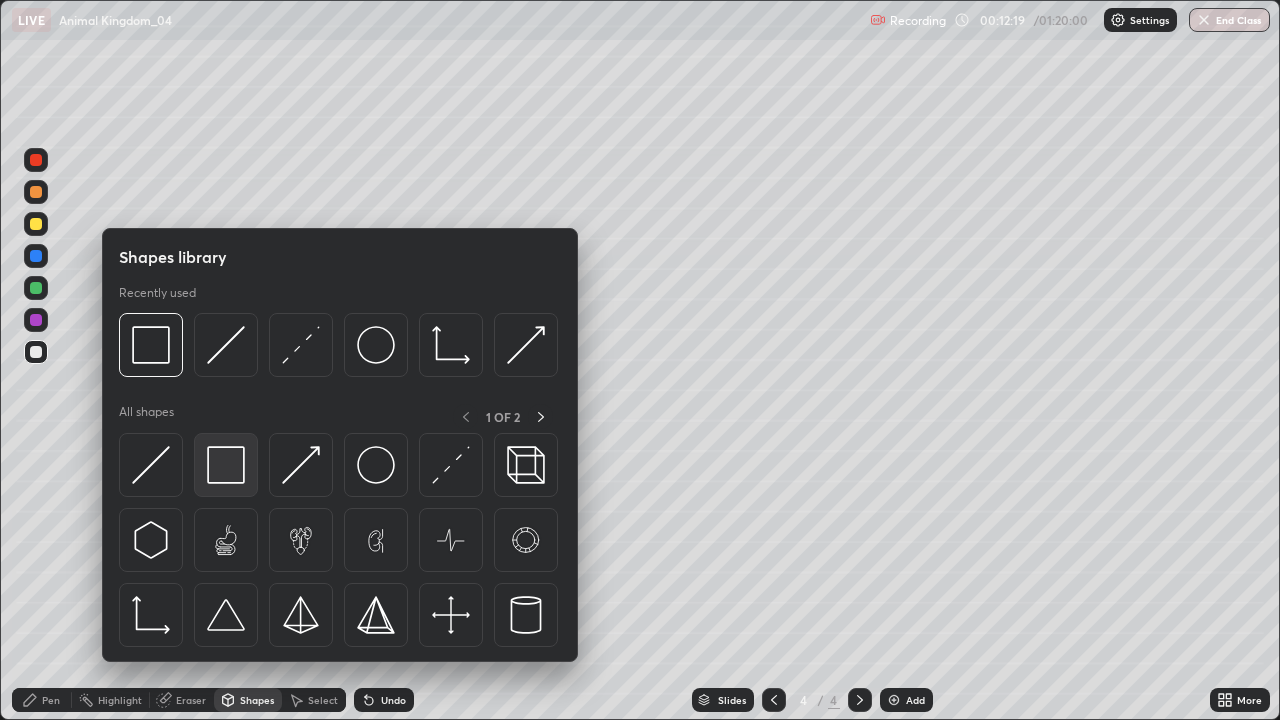 click at bounding box center (226, 465) 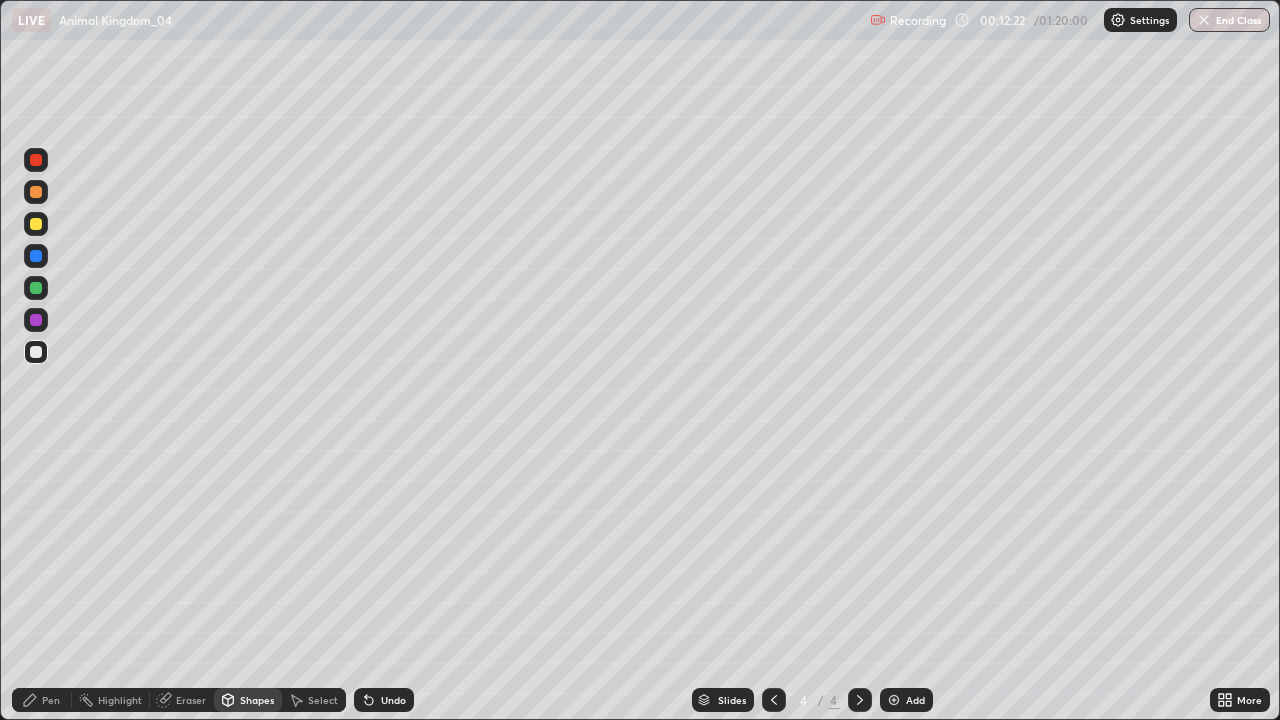 click at bounding box center (36, 224) 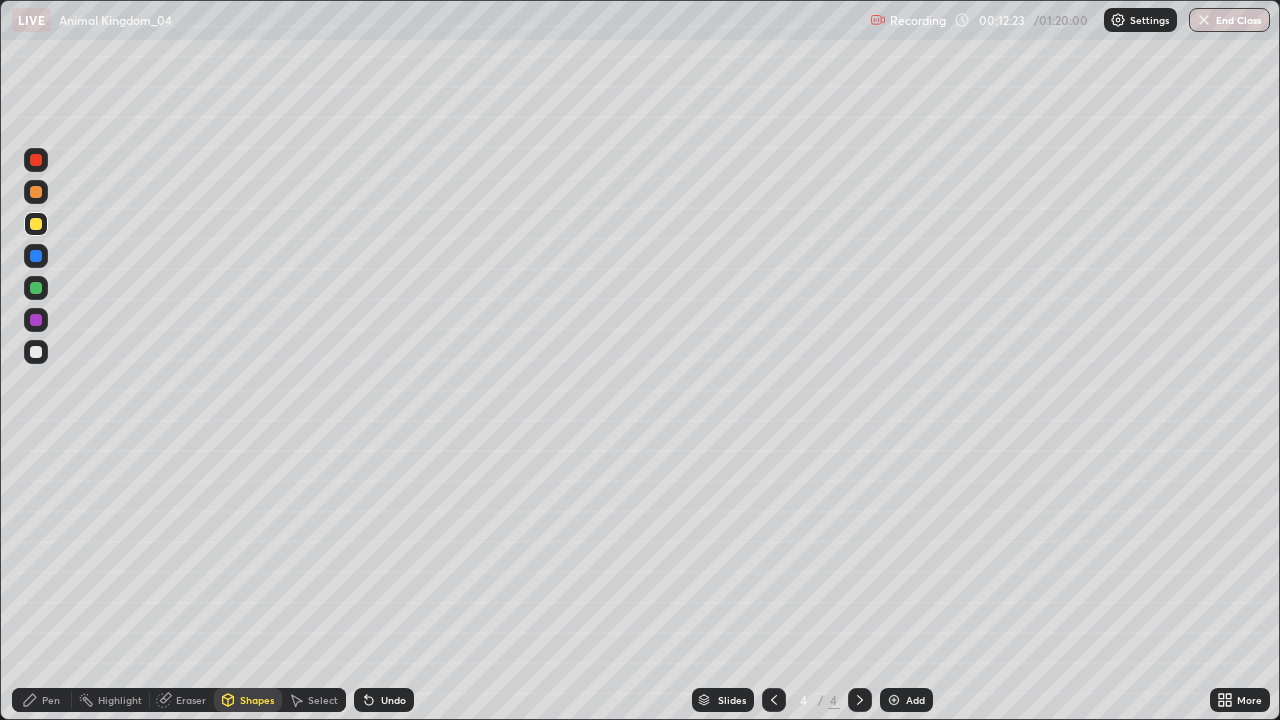 click on "Pen" at bounding box center [42, 700] 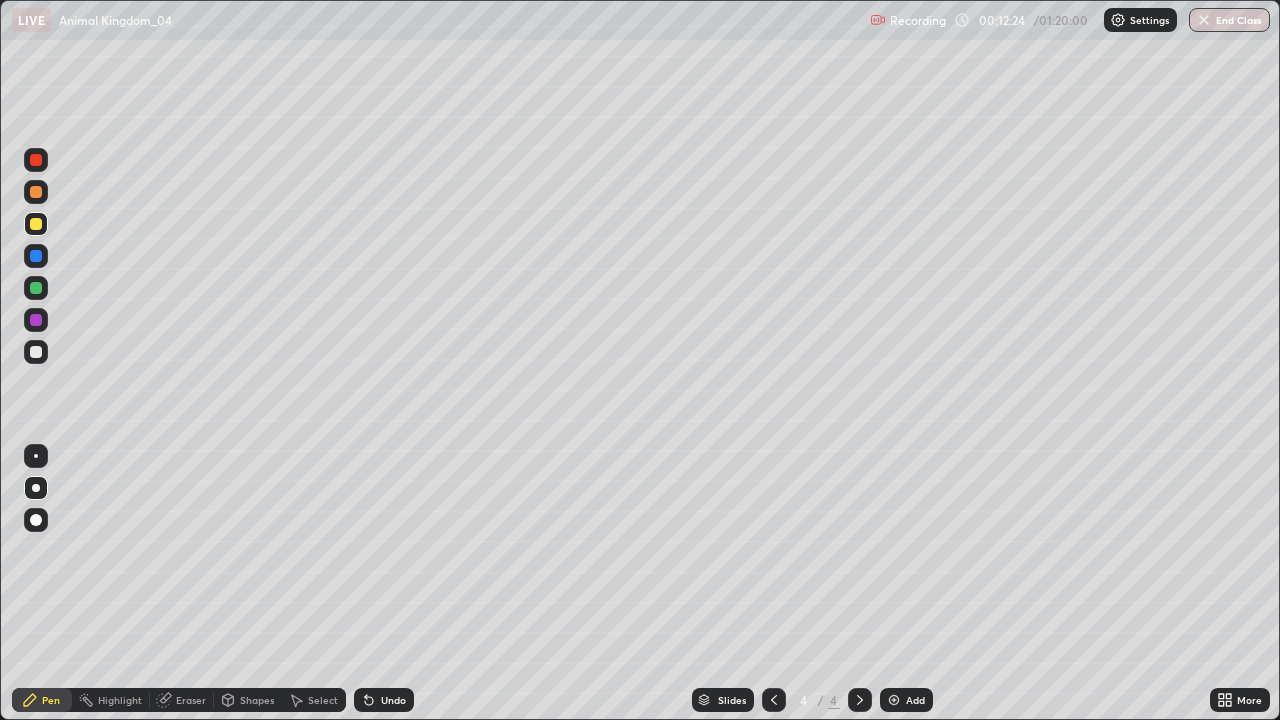 click at bounding box center (36, 520) 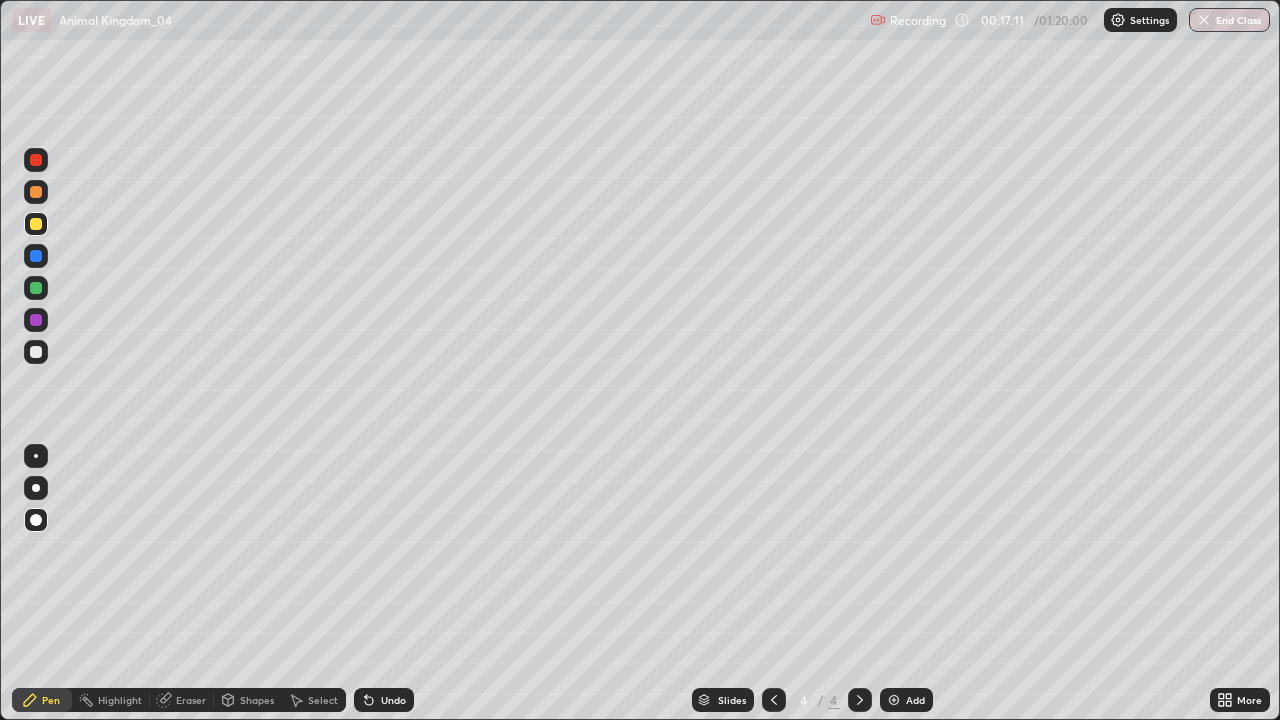click at bounding box center (36, 352) 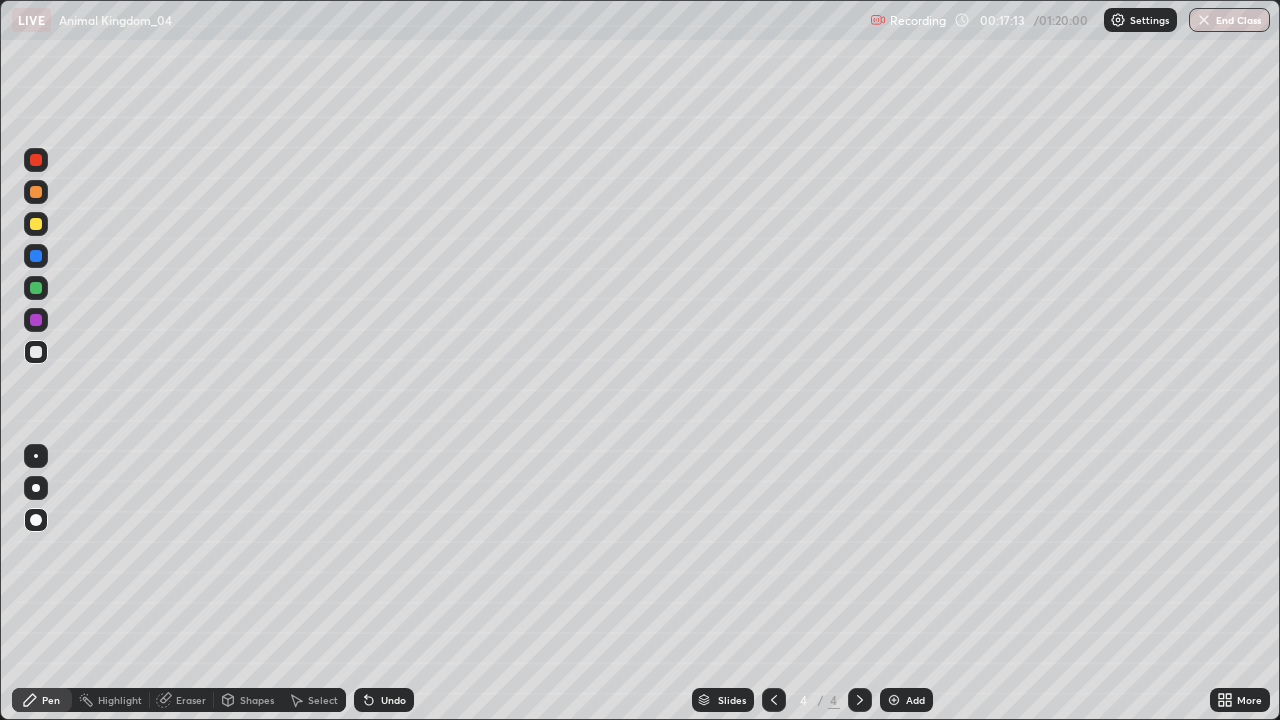 click at bounding box center (36, 224) 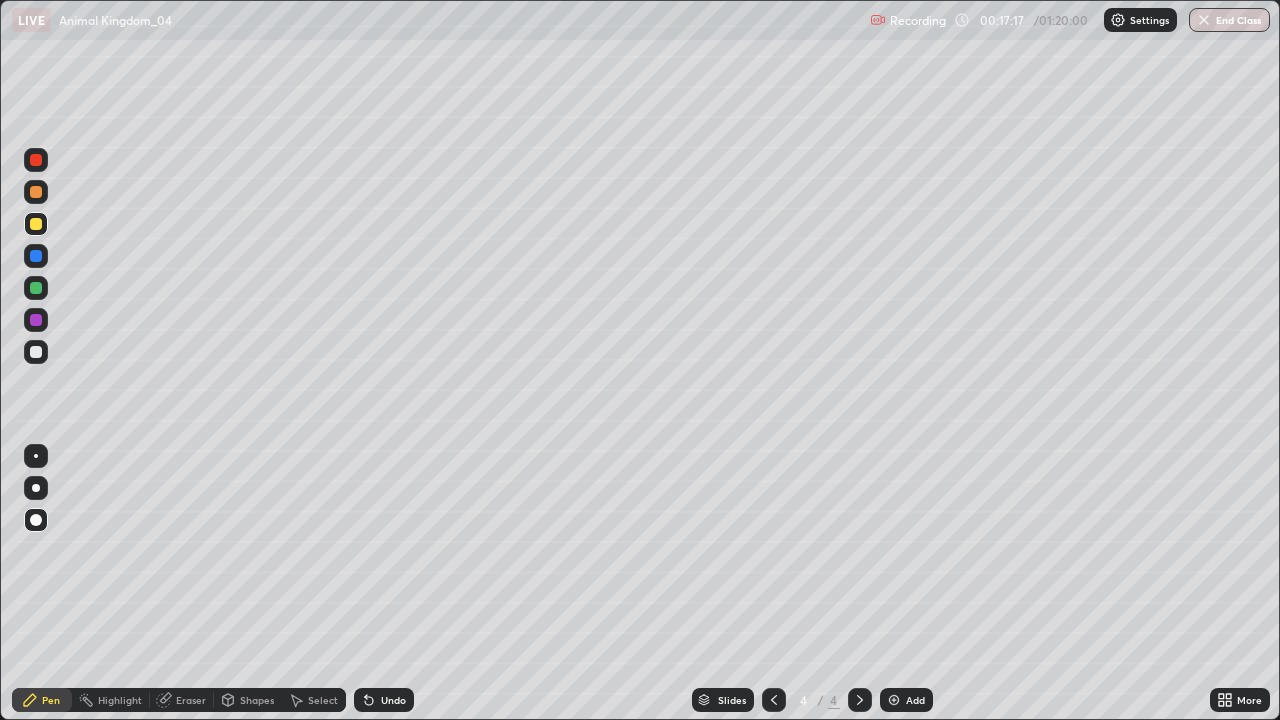 click at bounding box center (36, 256) 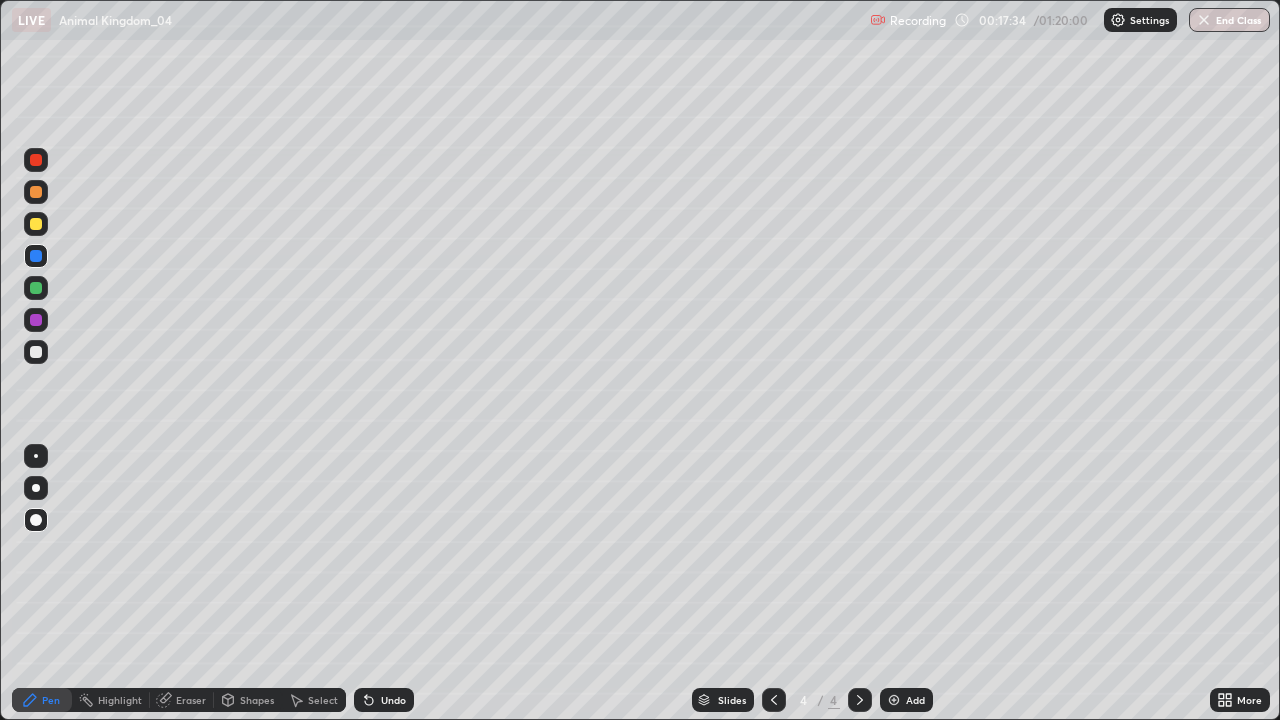 click at bounding box center (36, 224) 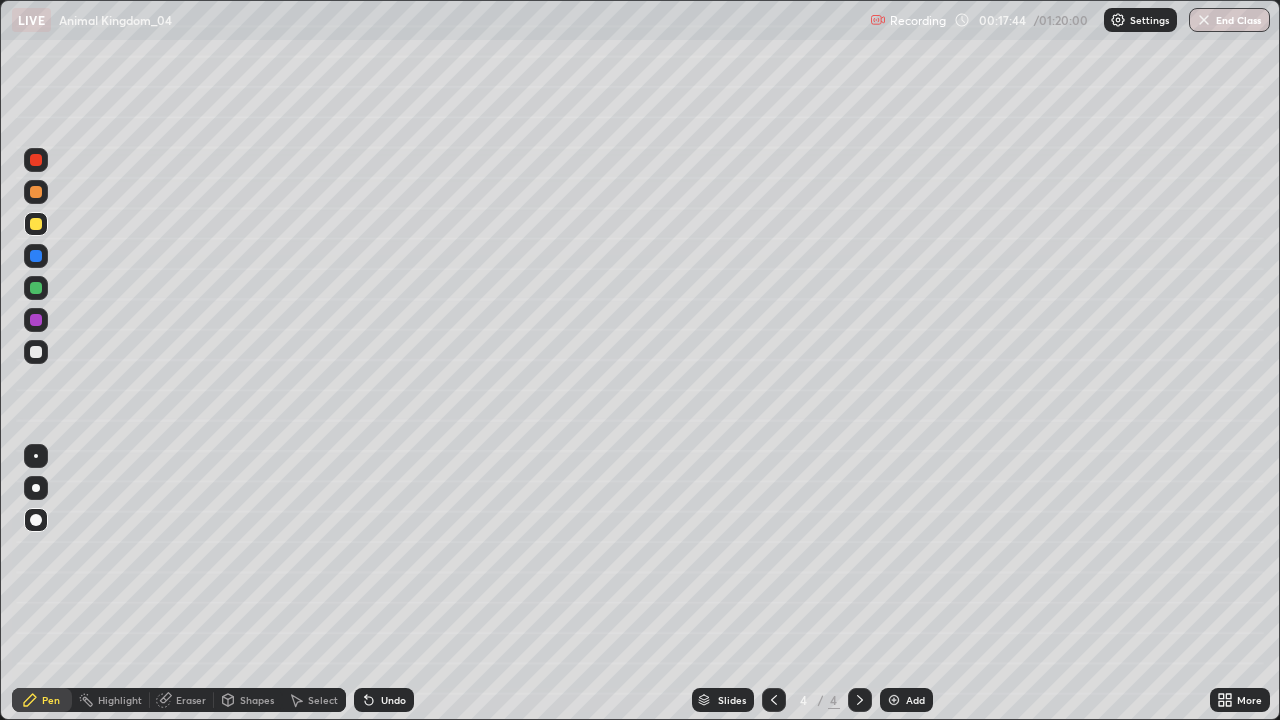 click at bounding box center (36, 256) 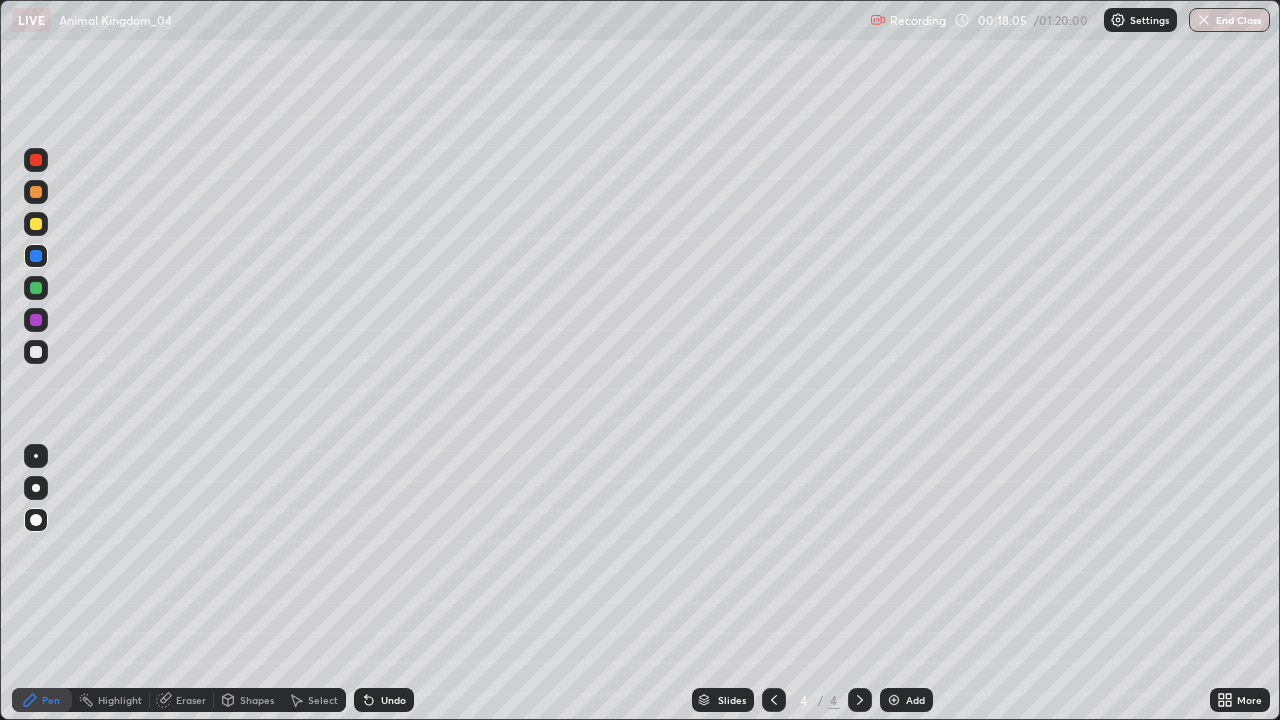 click at bounding box center [36, 352] 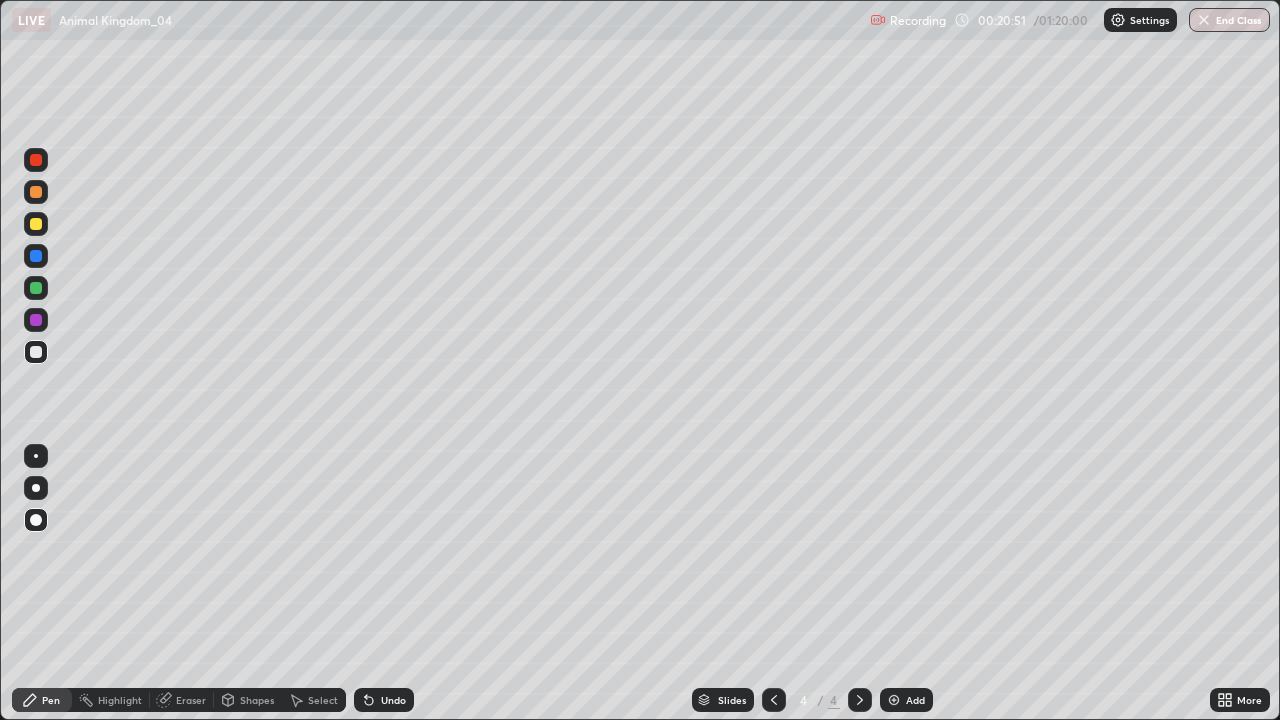 click at bounding box center (36, 288) 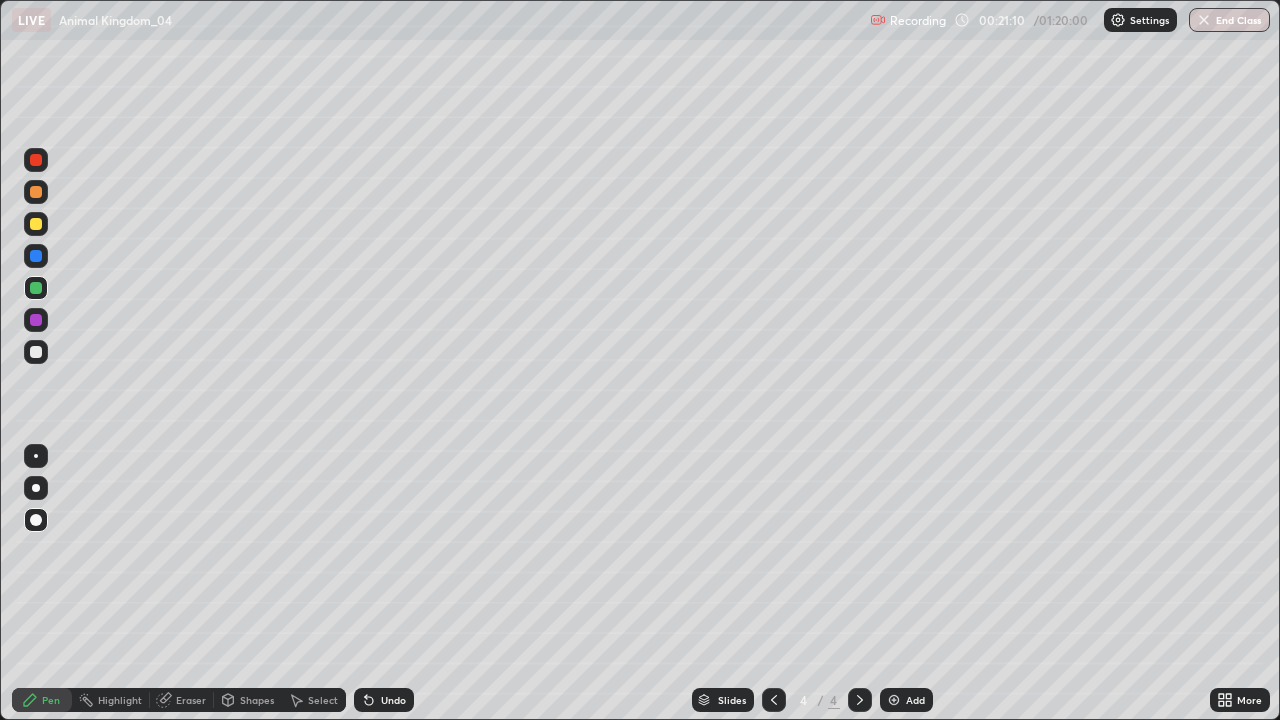 click at bounding box center [36, 256] 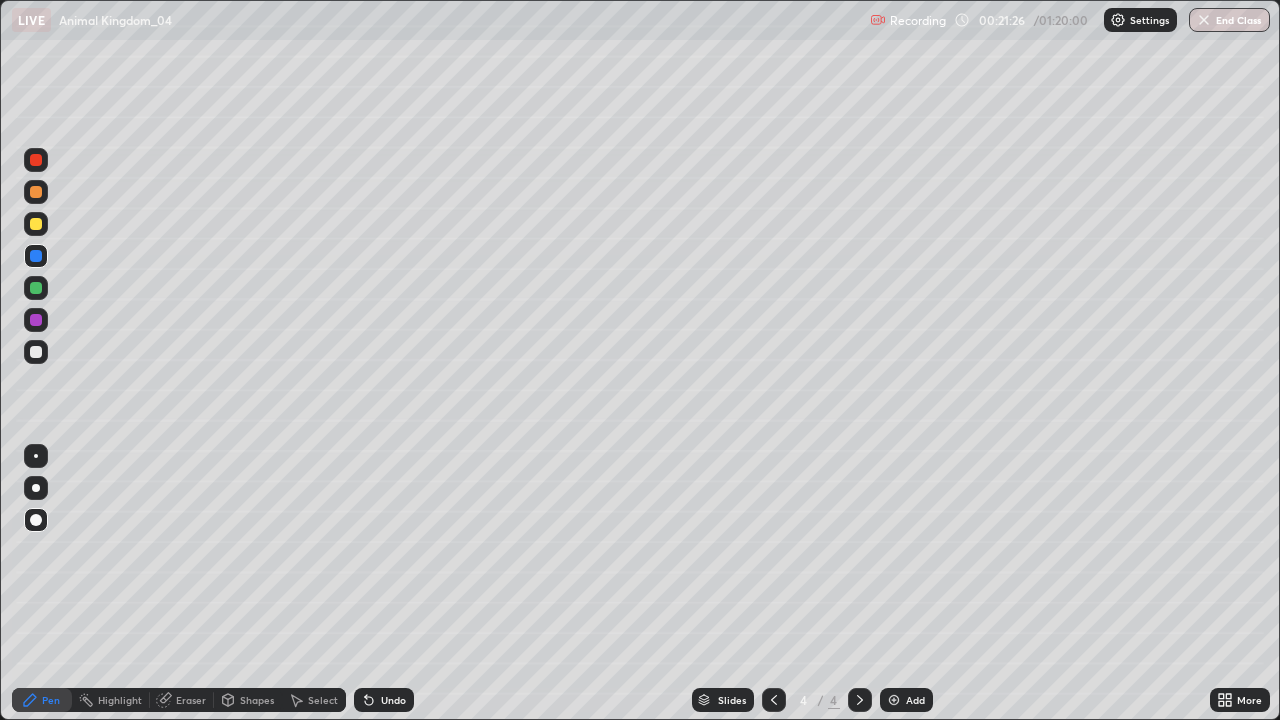 click at bounding box center [36, 224] 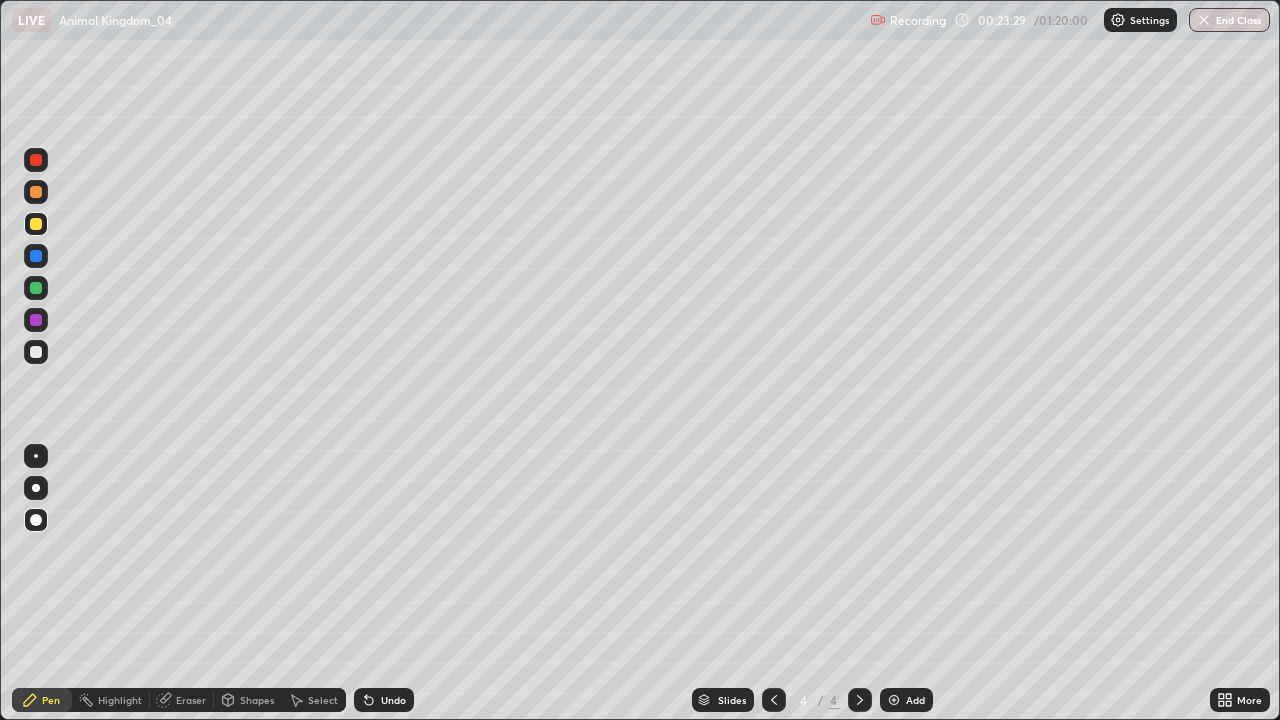 click on "Add" at bounding box center (906, 700) 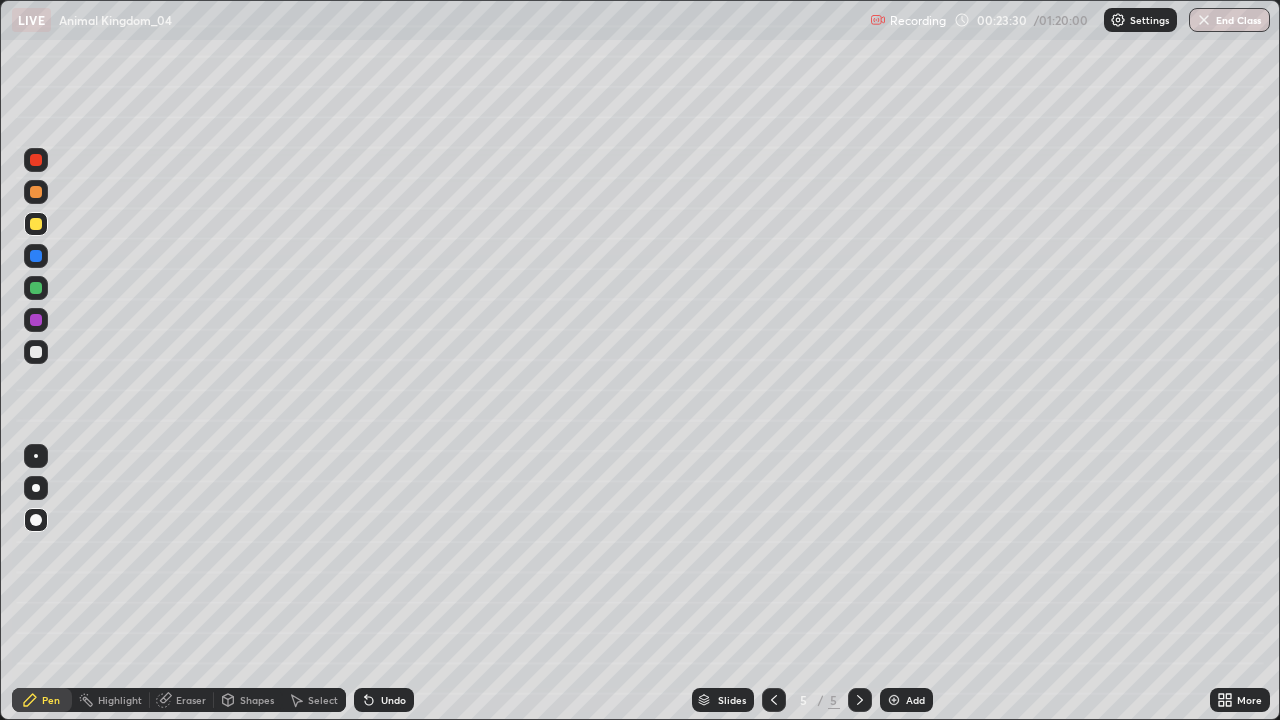 click on "Setting up your live class" at bounding box center (640, 360) 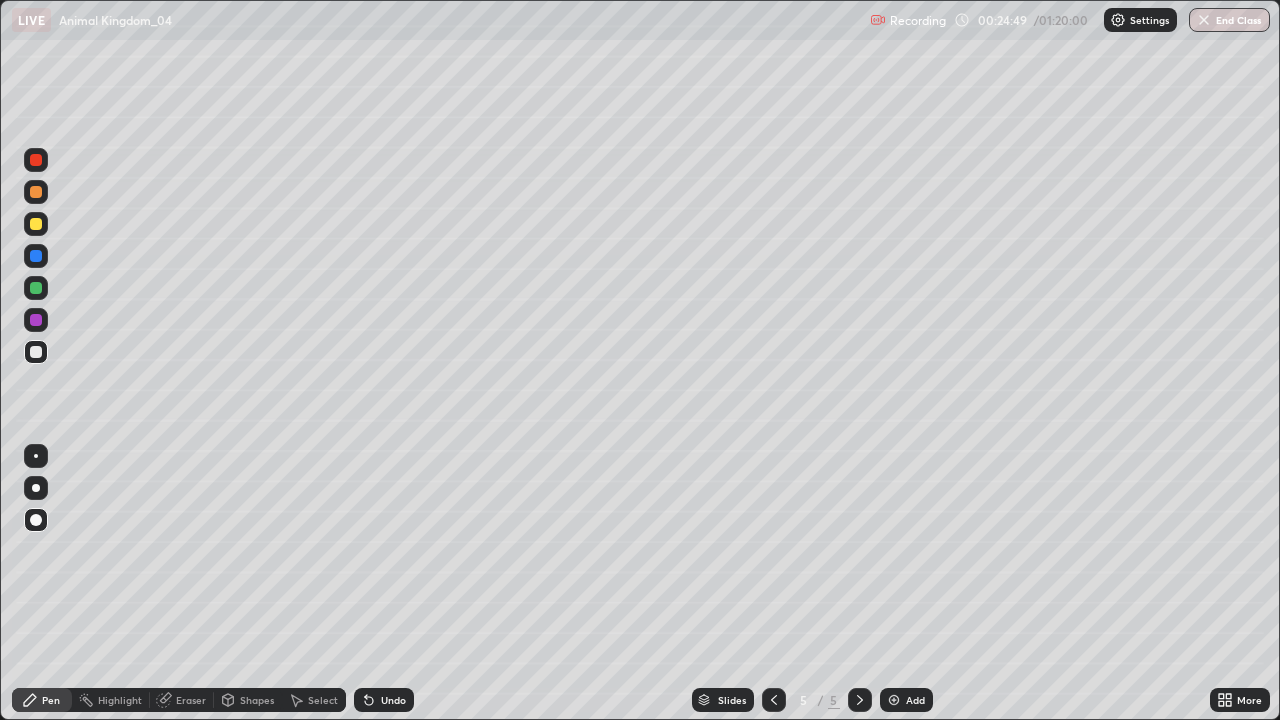 click on "Add" at bounding box center (906, 700) 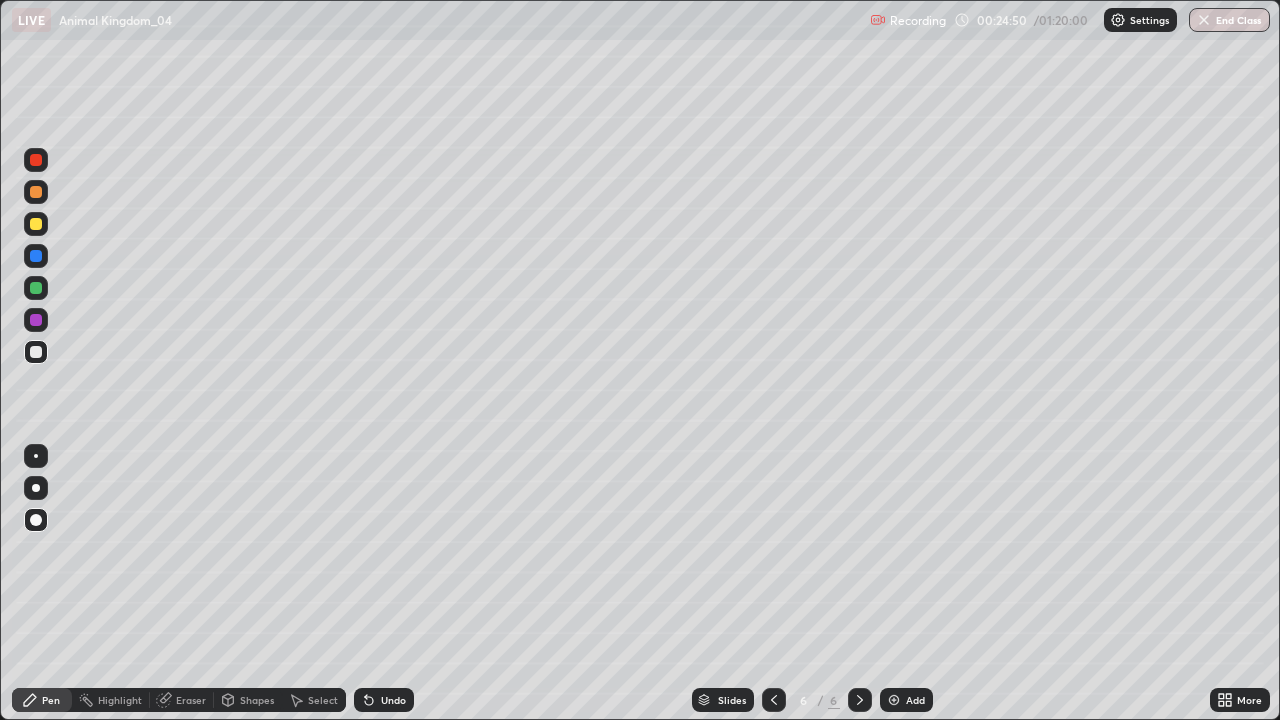 click at bounding box center [36, 352] 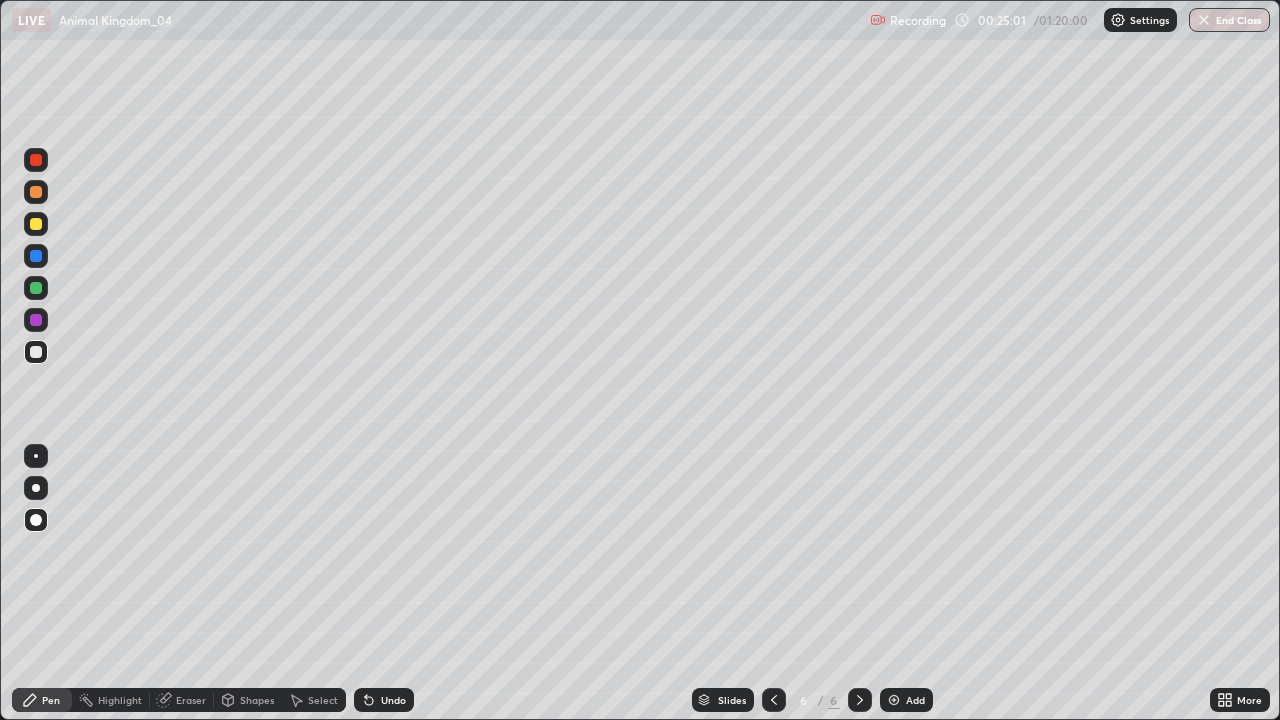 click at bounding box center [36, 288] 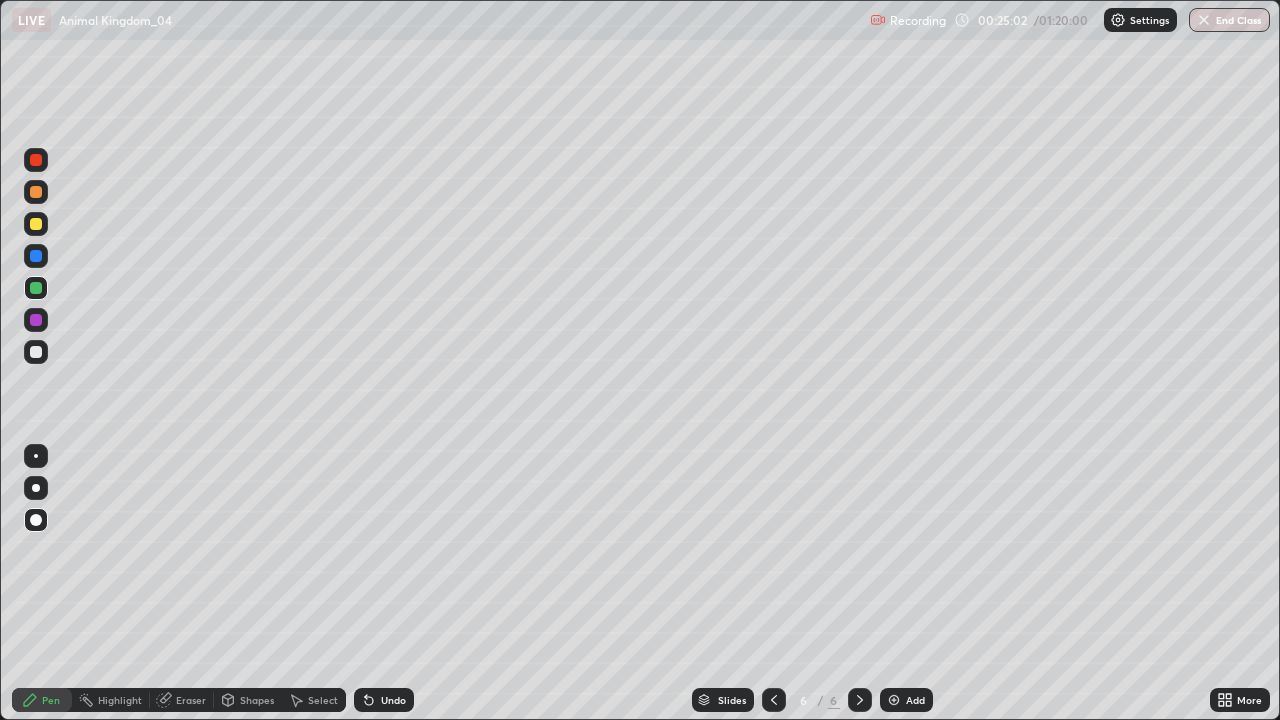 click at bounding box center [36, 456] 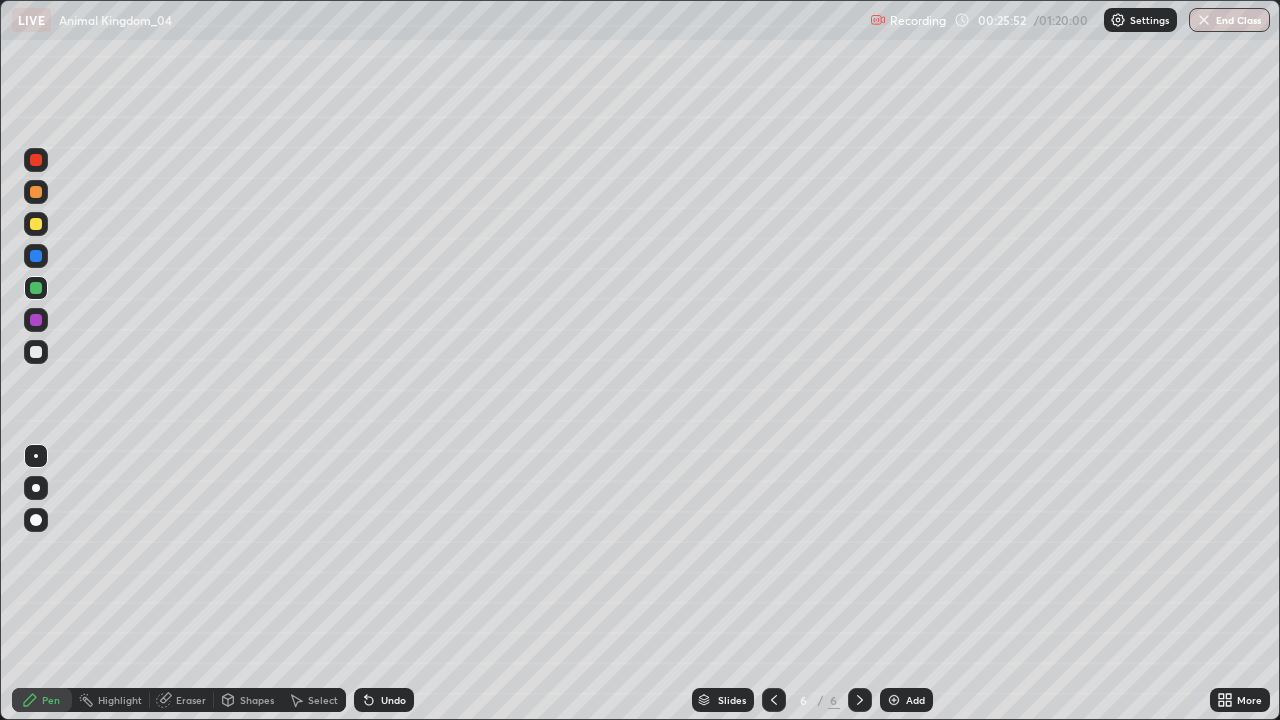 click at bounding box center [36, 224] 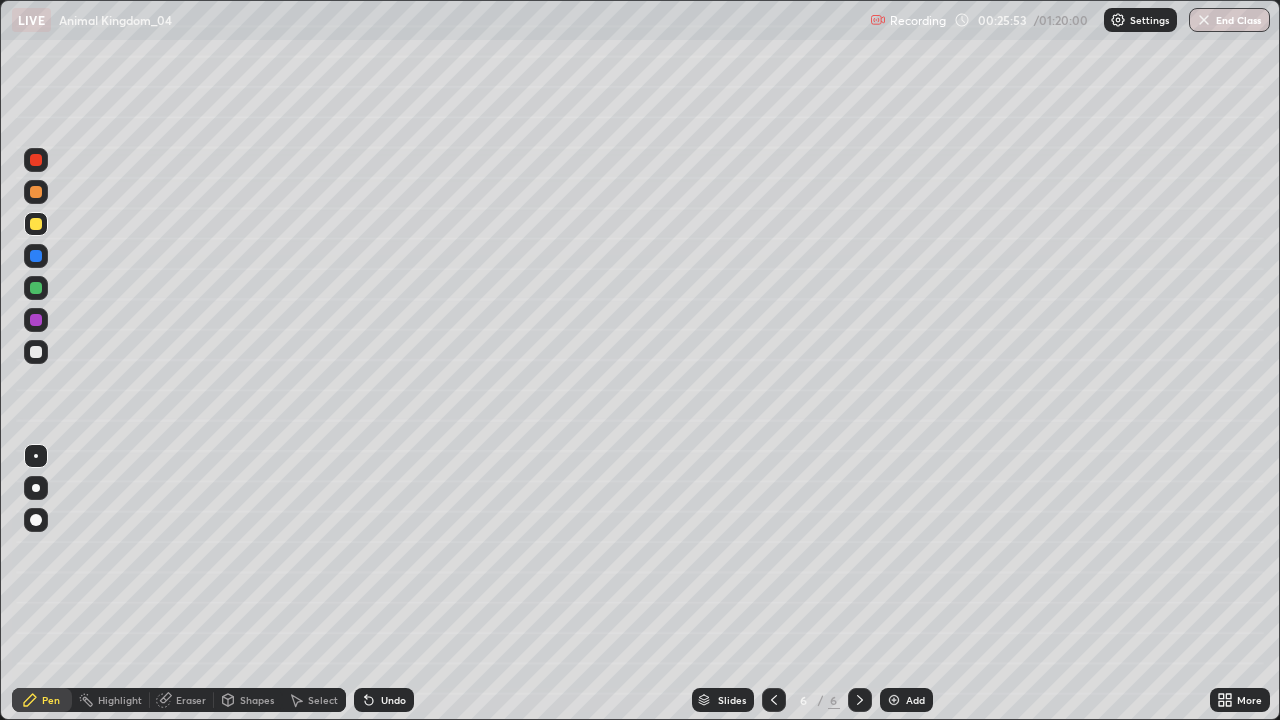 click at bounding box center [36, 456] 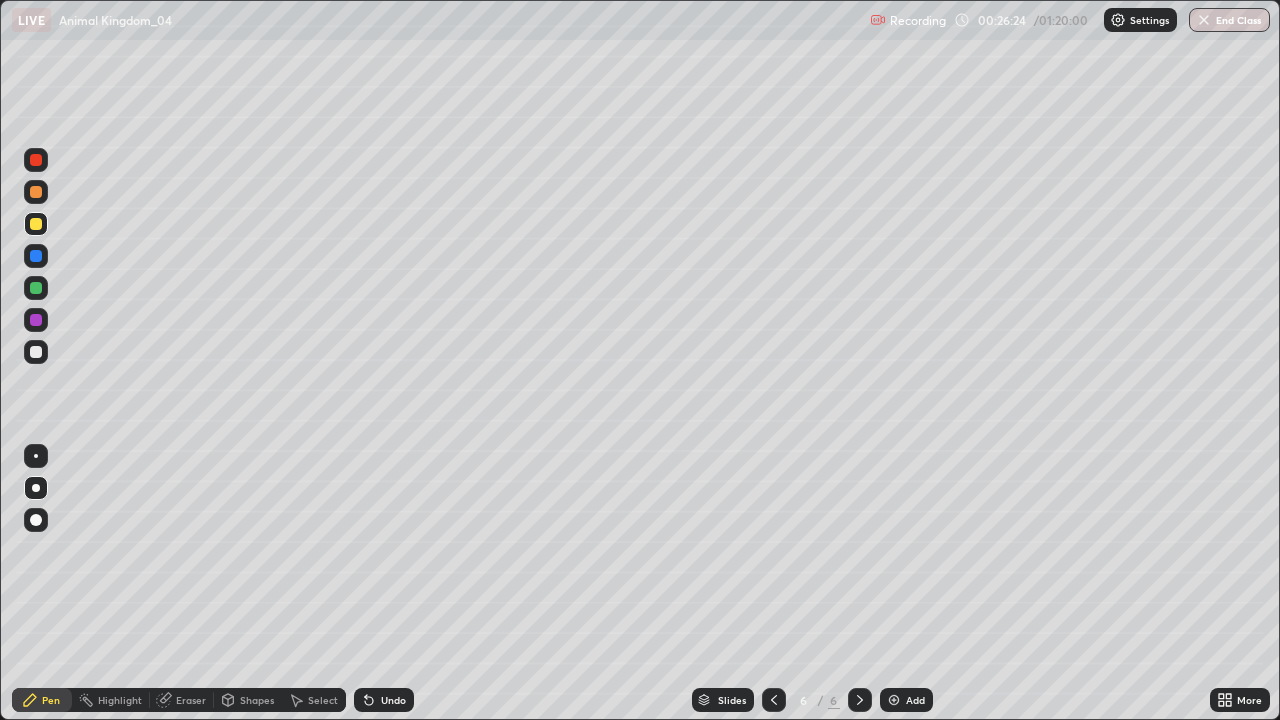 click at bounding box center [36, 192] 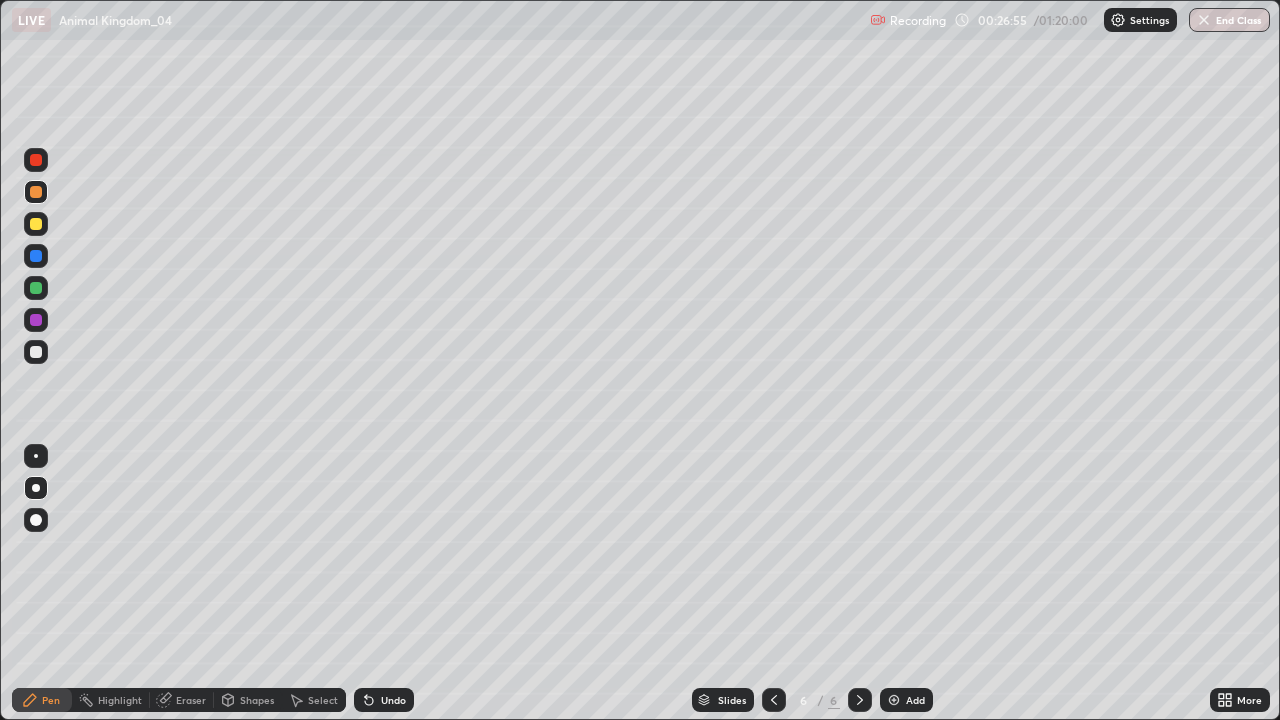 click at bounding box center [36, 352] 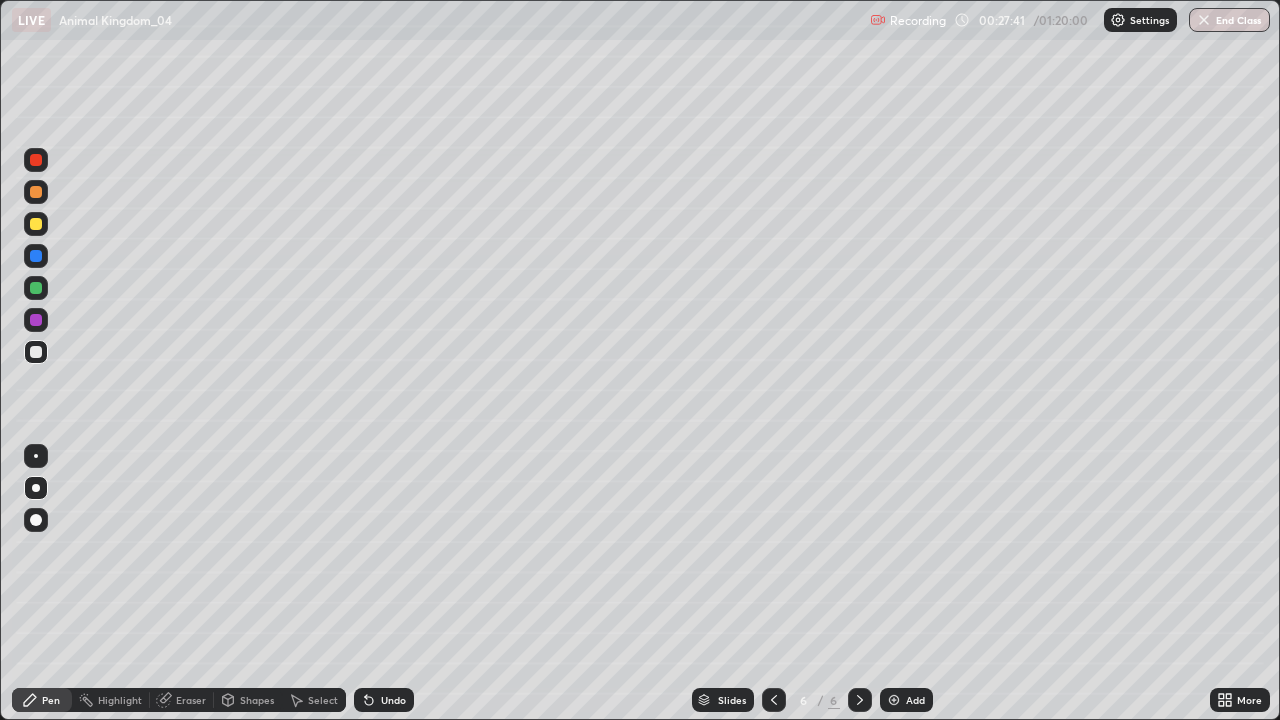click at bounding box center [36, 256] 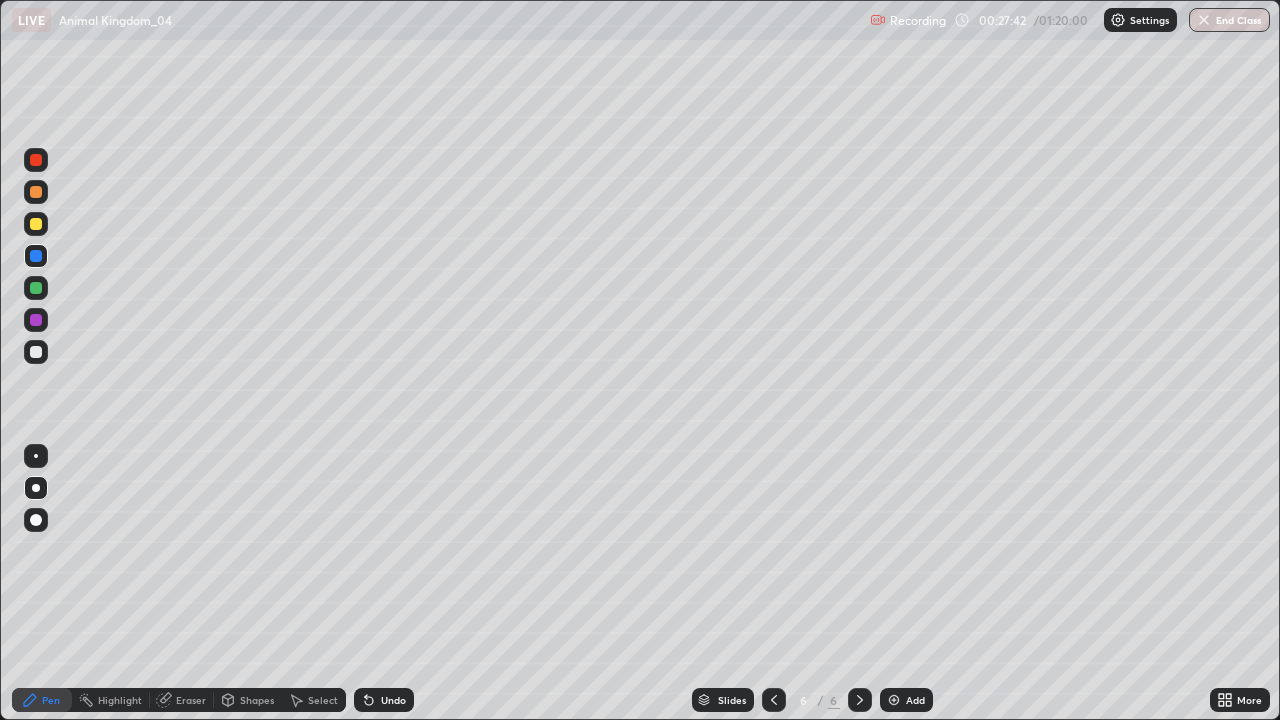 click at bounding box center [36, 288] 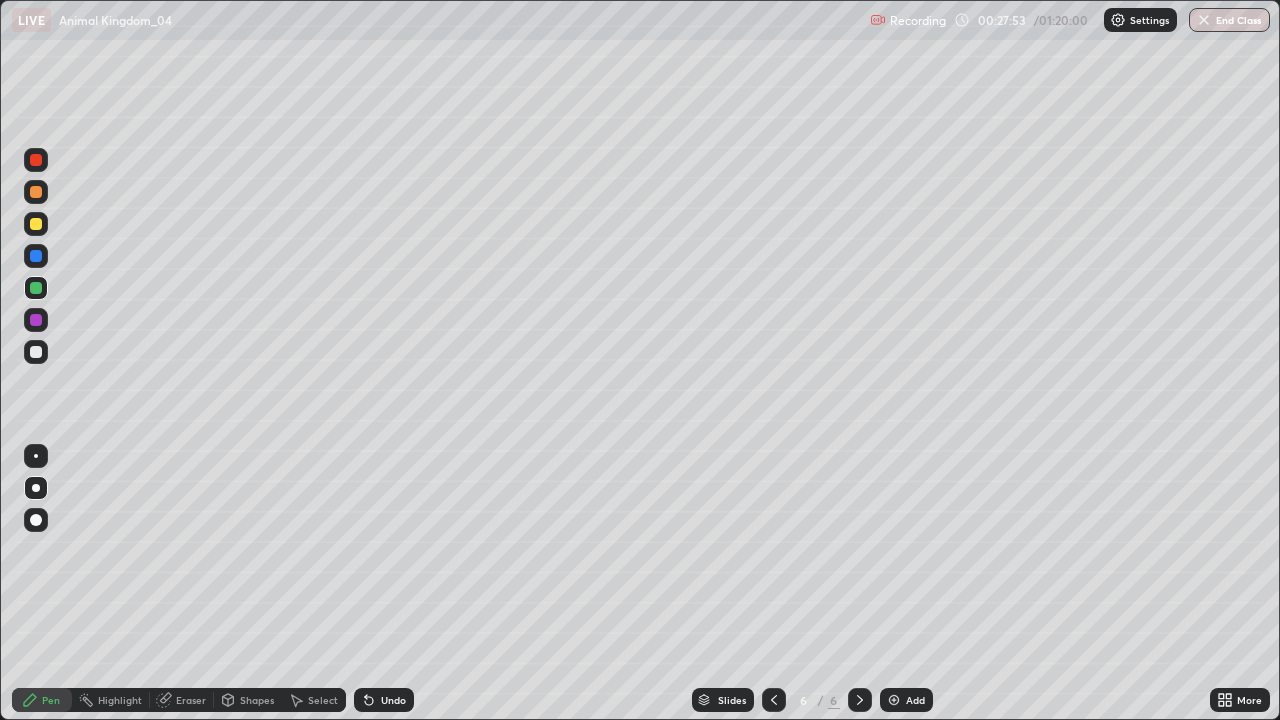 click at bounding box center (36, 352) 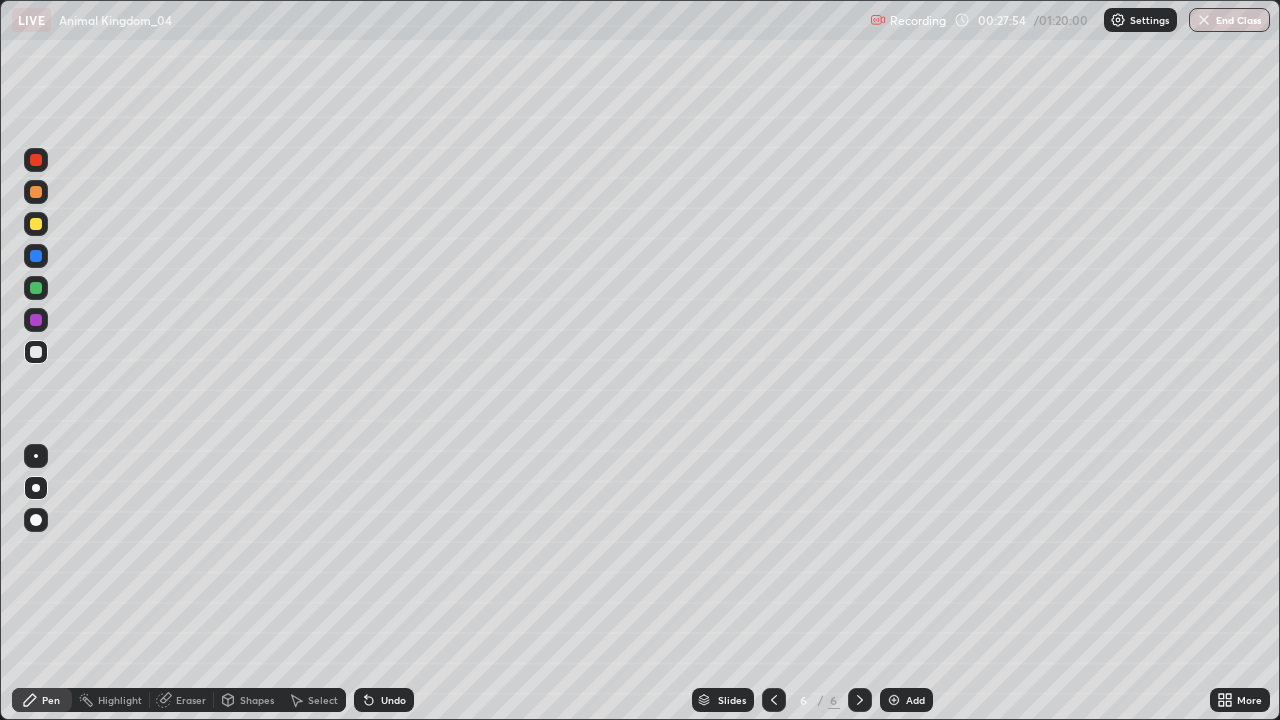 click at bounding box center (36, 224) 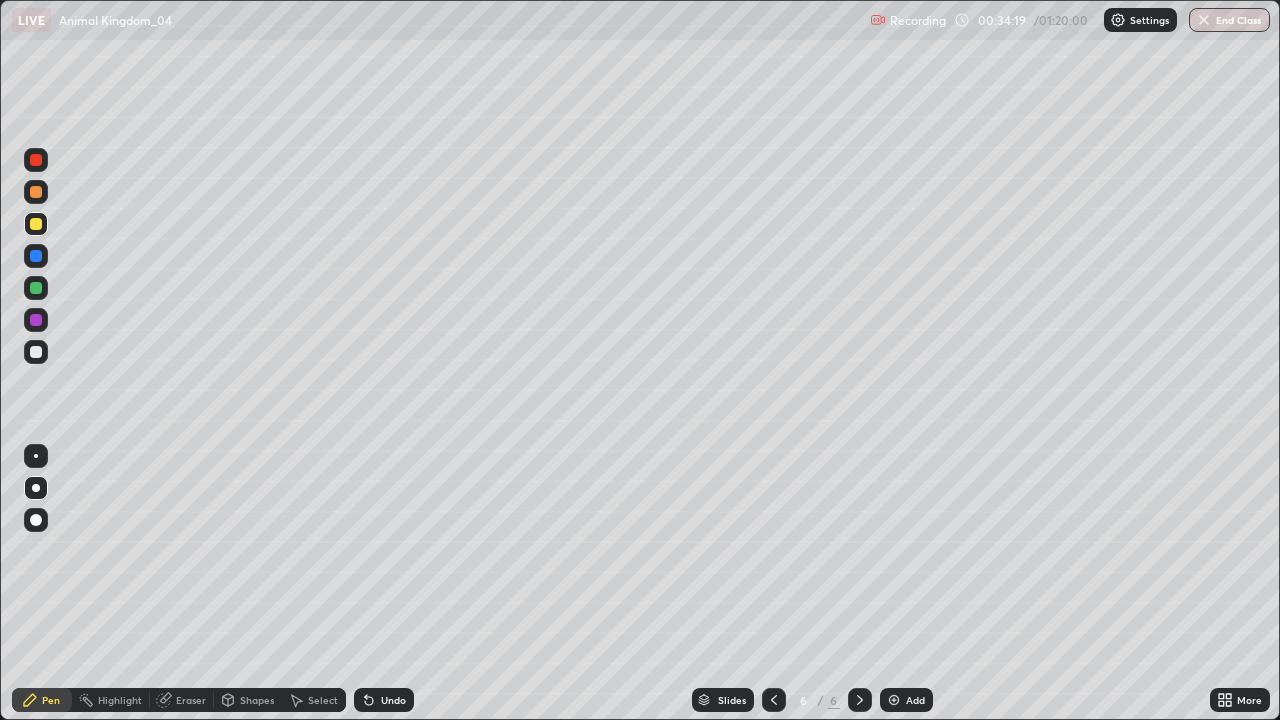 click on "Add" at bounding box center (915, 700) 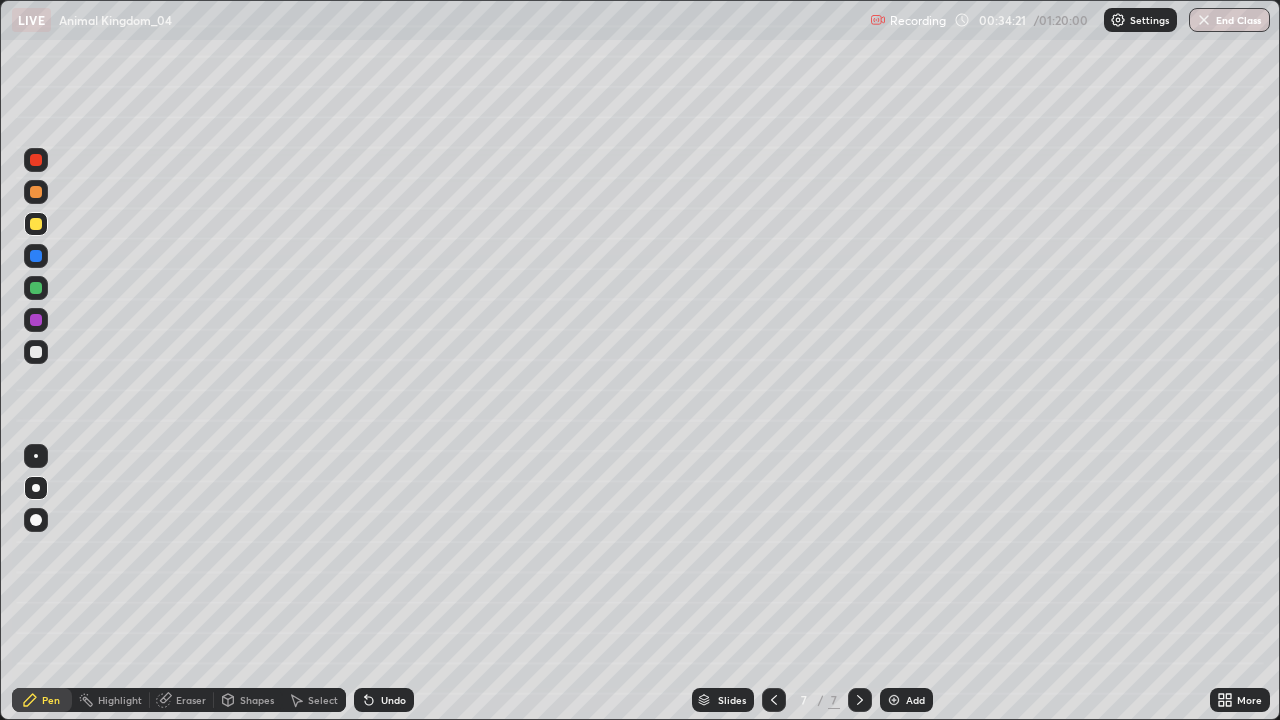 click at bounding box center [36, 192] 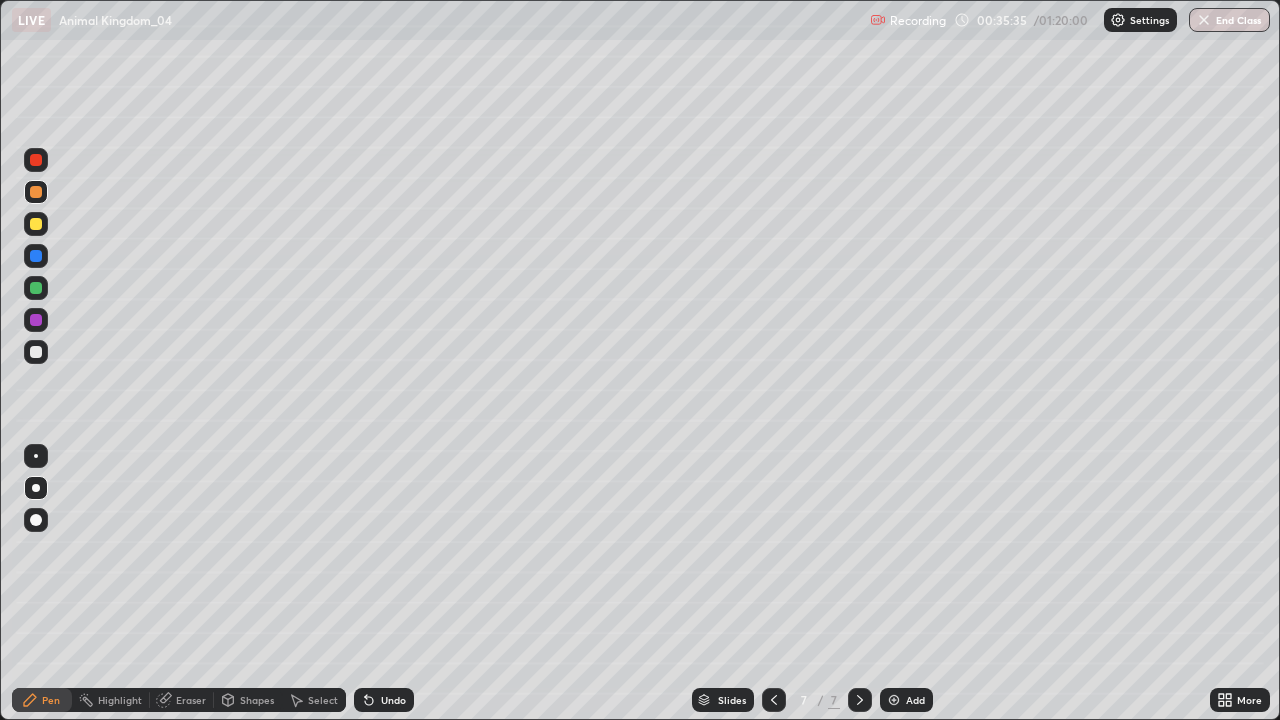 click on "Add" at bounding box center [906, 700] 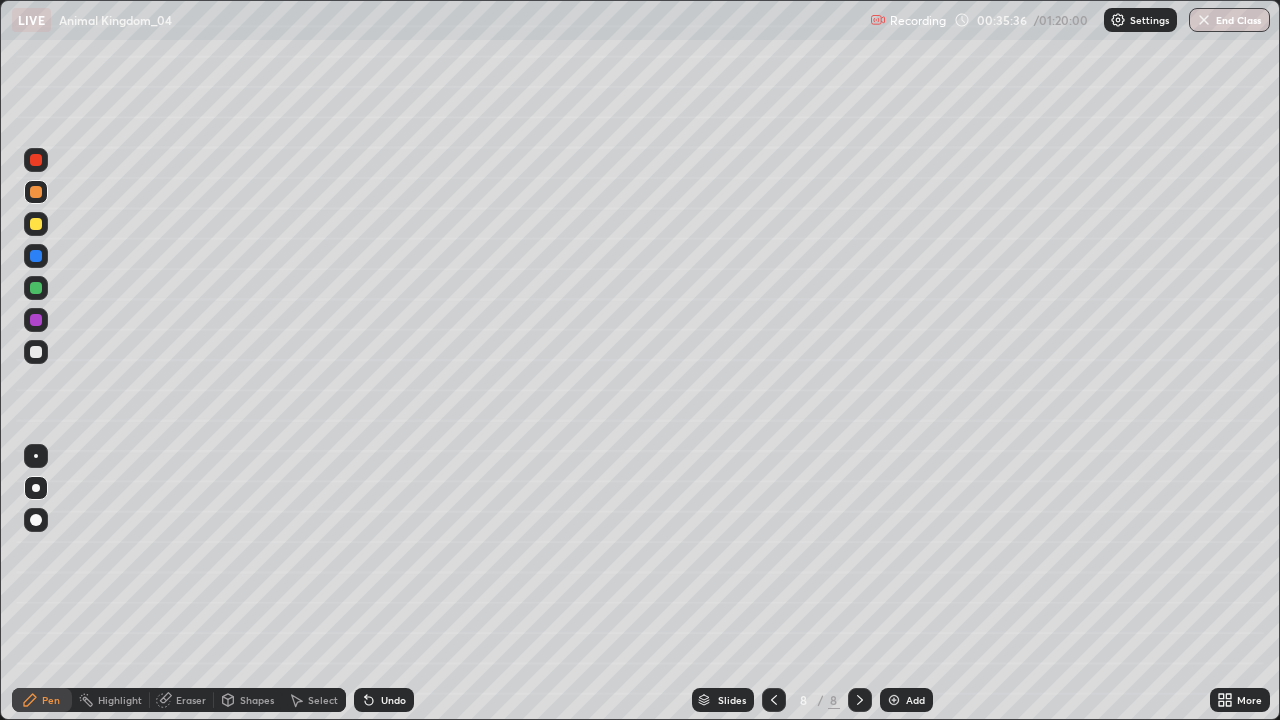 click at bounding box center (36, 352) 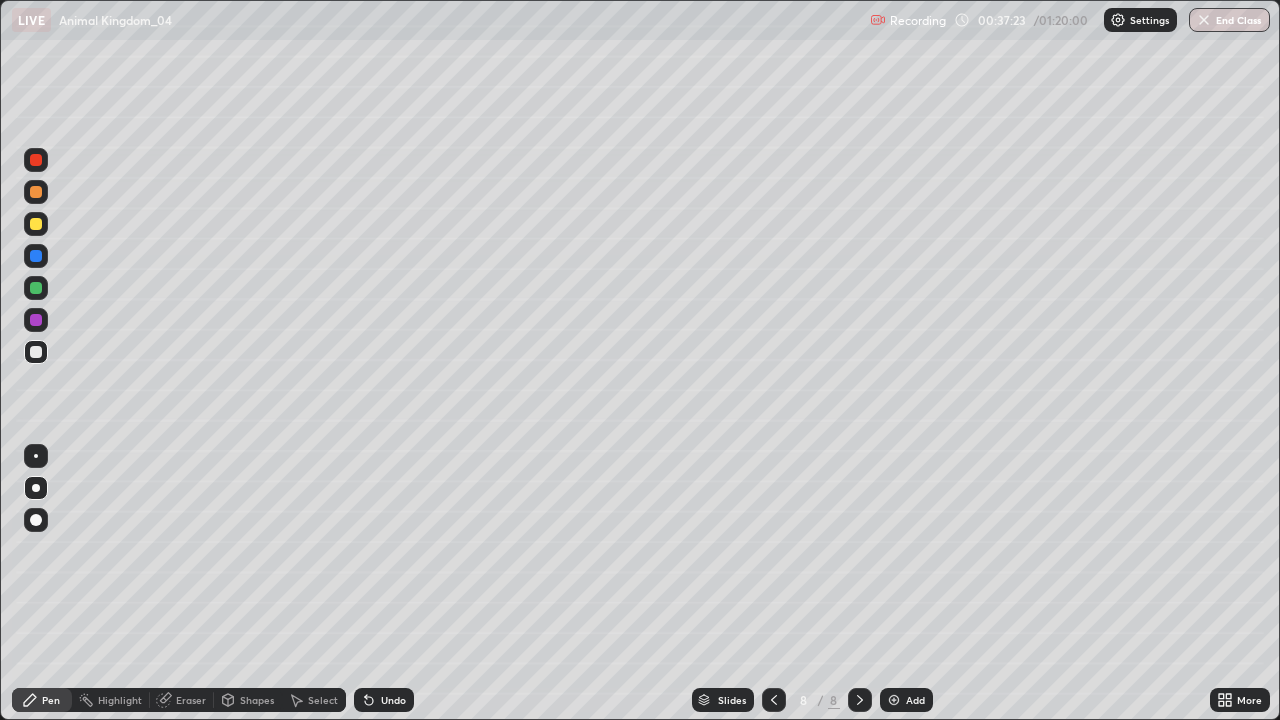 click on "More" at bounding box center [1240, 700] 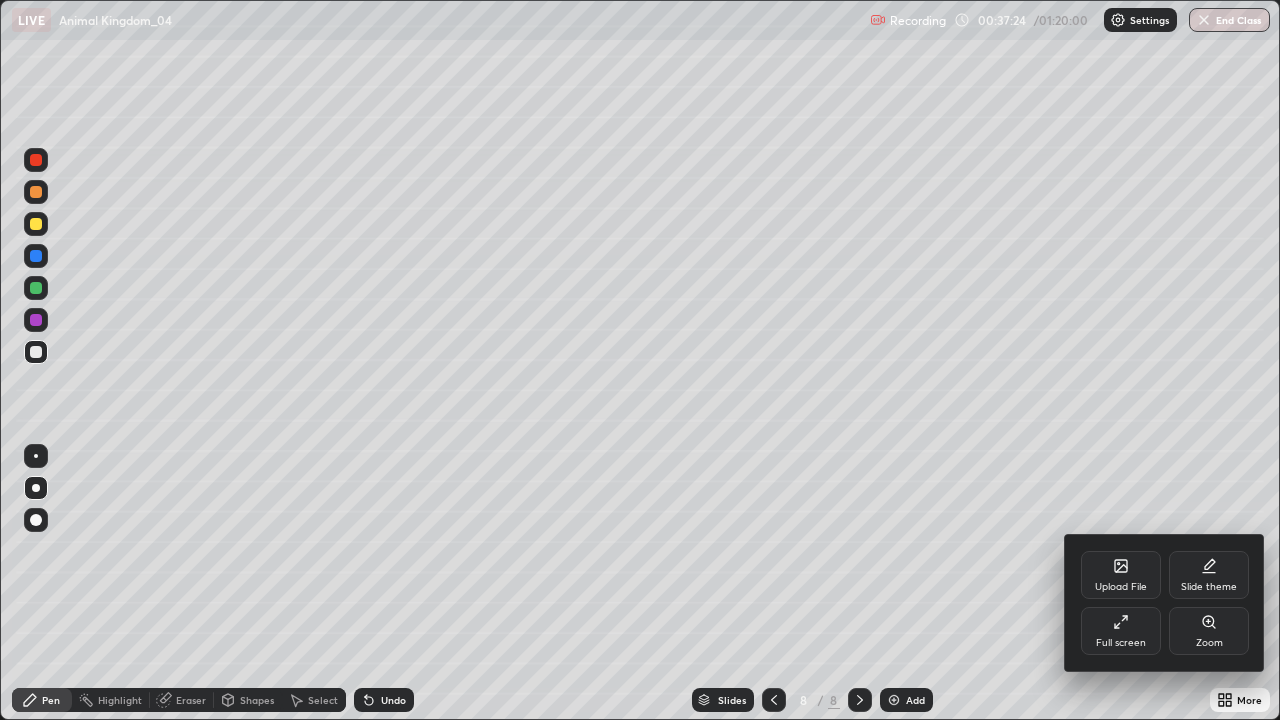 click on "Upload File" at bounding box center (1121, 587) 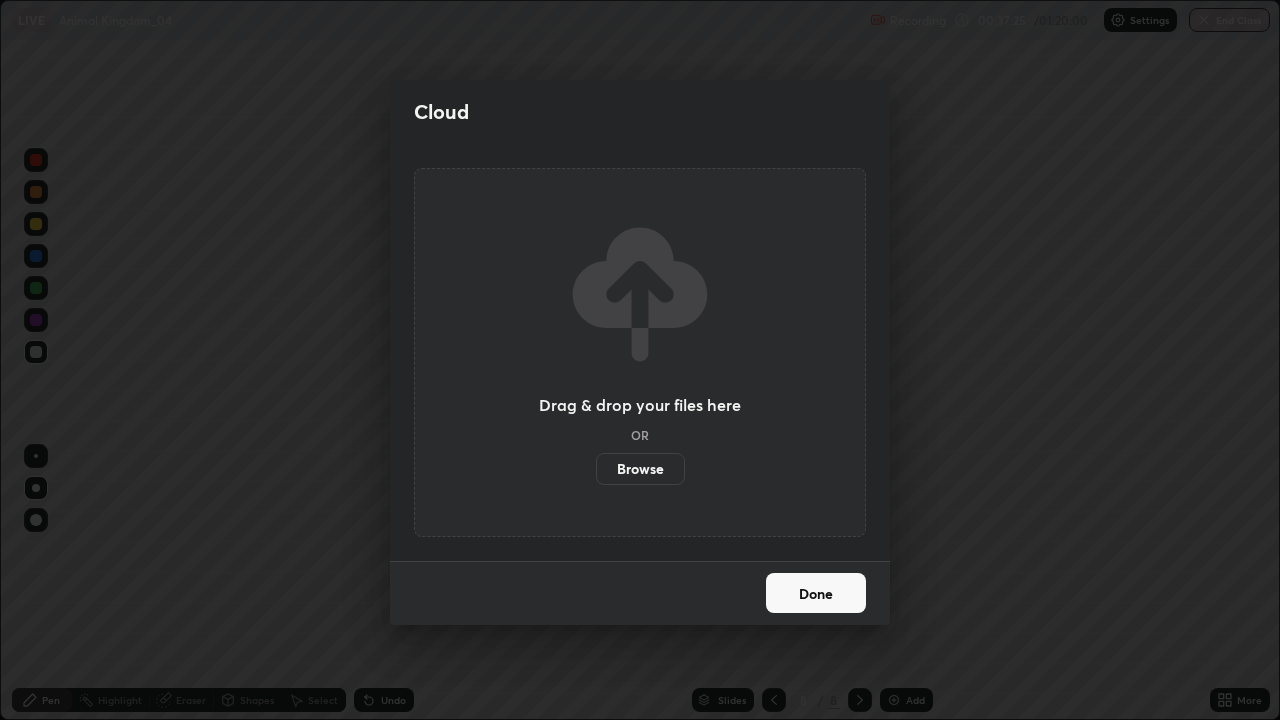 click on "Browse" at bounding box center [640, 469] 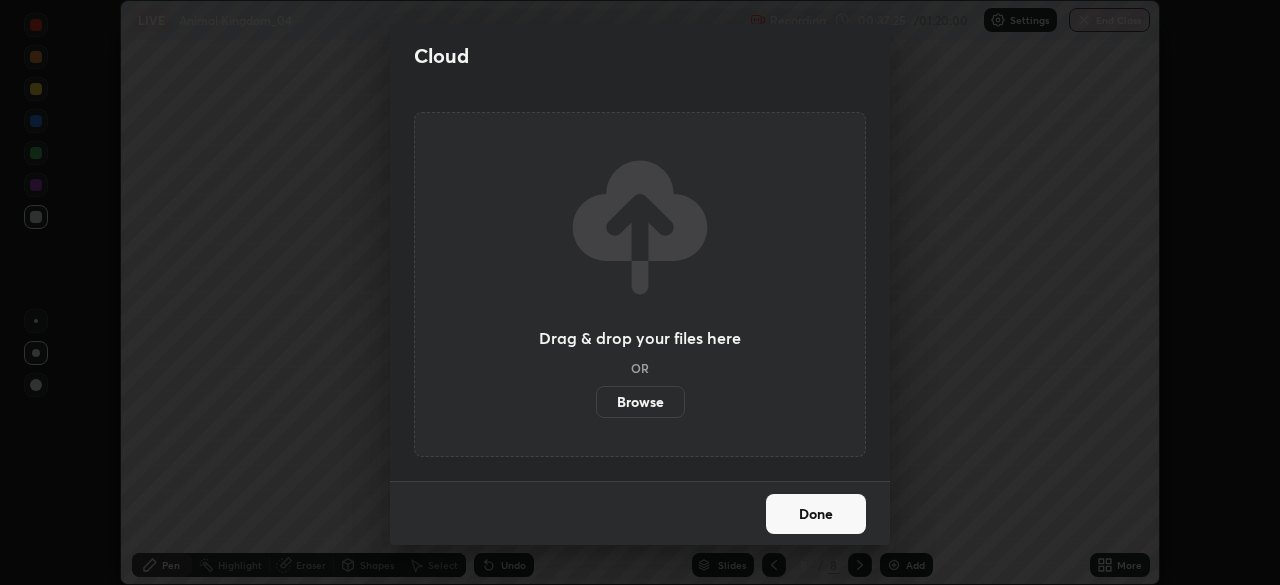 scroll, scrollTop: 585, scrollLeft: 1280, axis: both 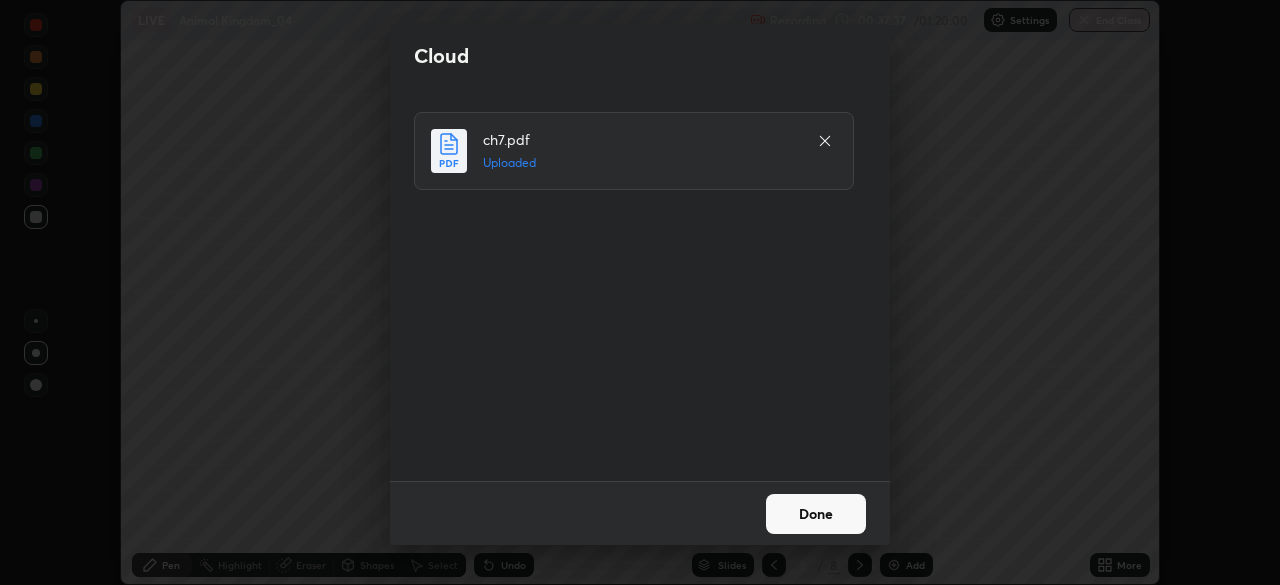 click on "Done" at bounding box center (816, 514) 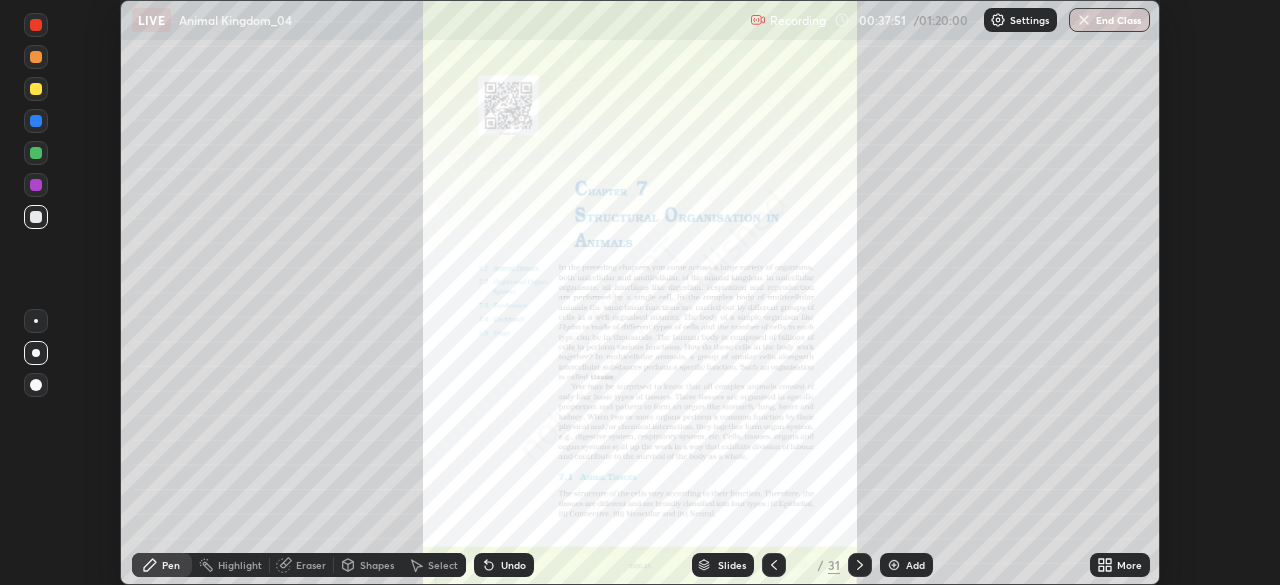 click on "More" at bounding box center (1120, 565) 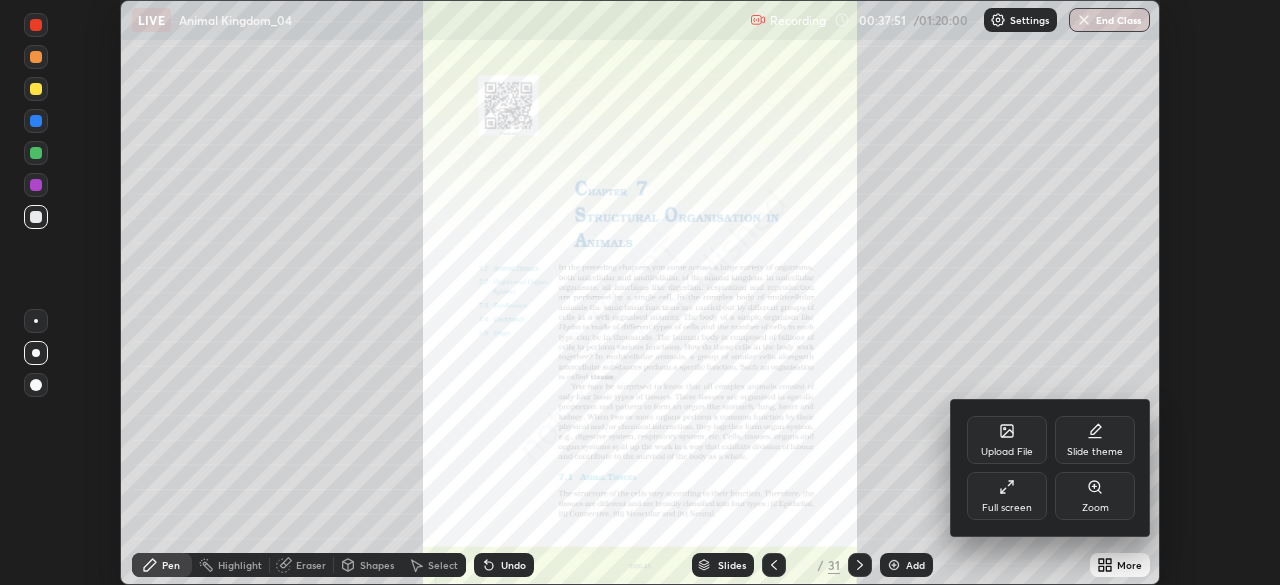 click on "Full screen" at bounding box center (1007, 508) 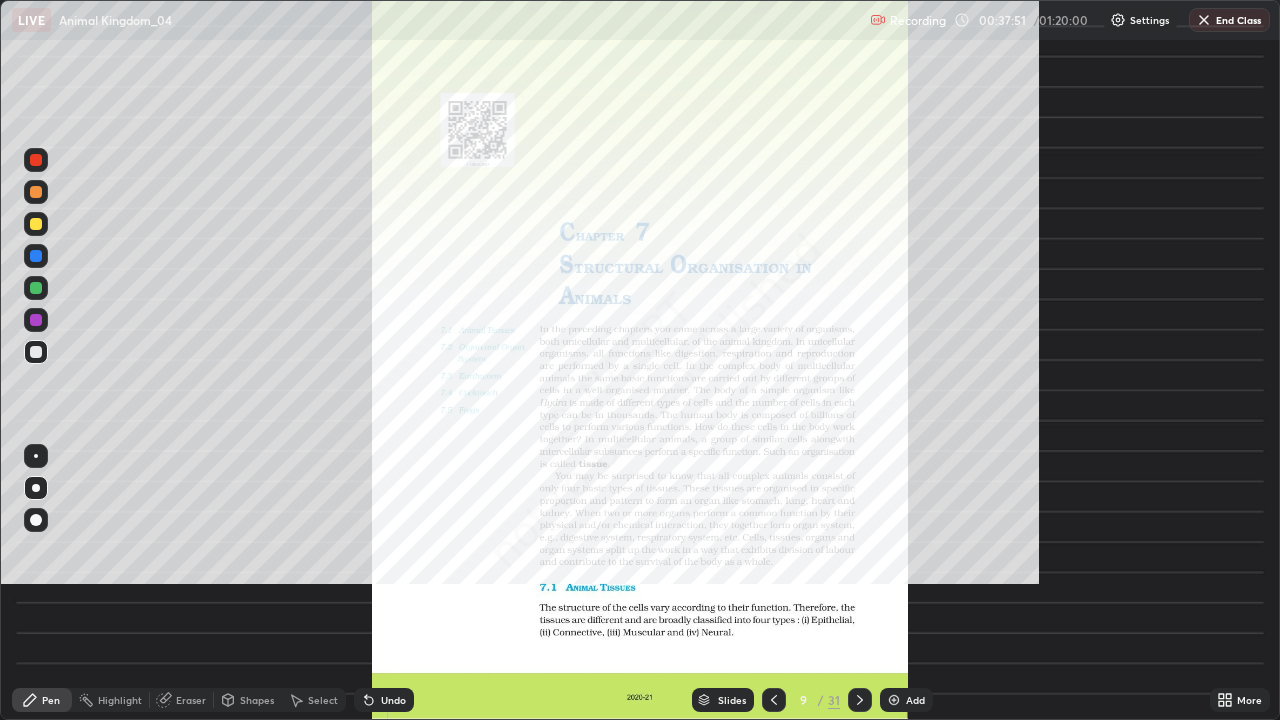 scroll, scrollTop: 99280, scrollLeft: 98720, axis: both 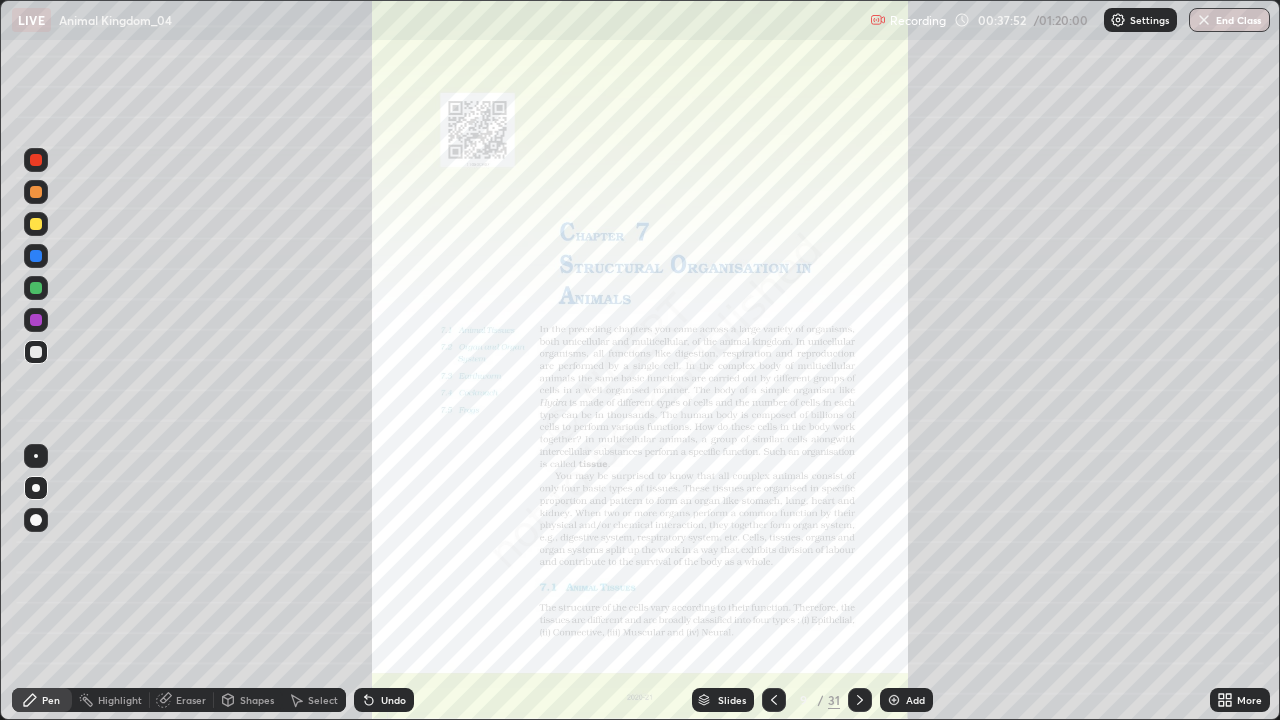 click on "Add" at bounding box center [906, 700] 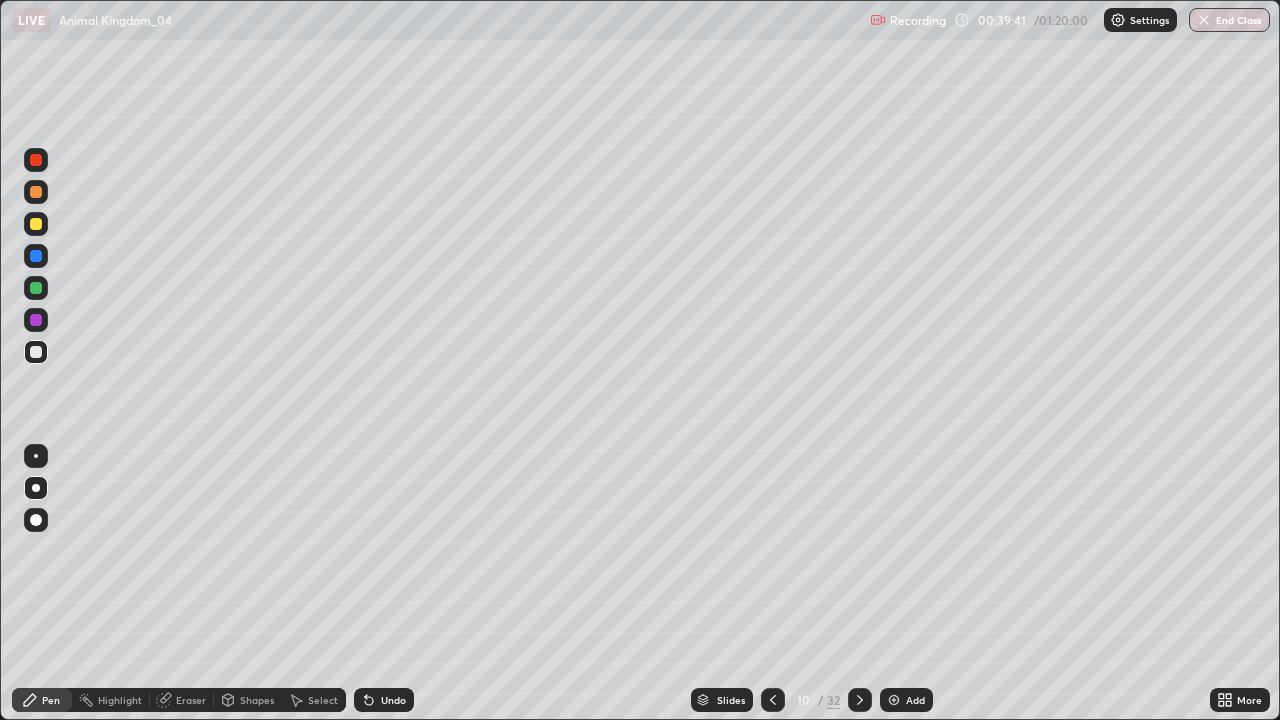 click on "Slides" at bounding box center (722, 700) 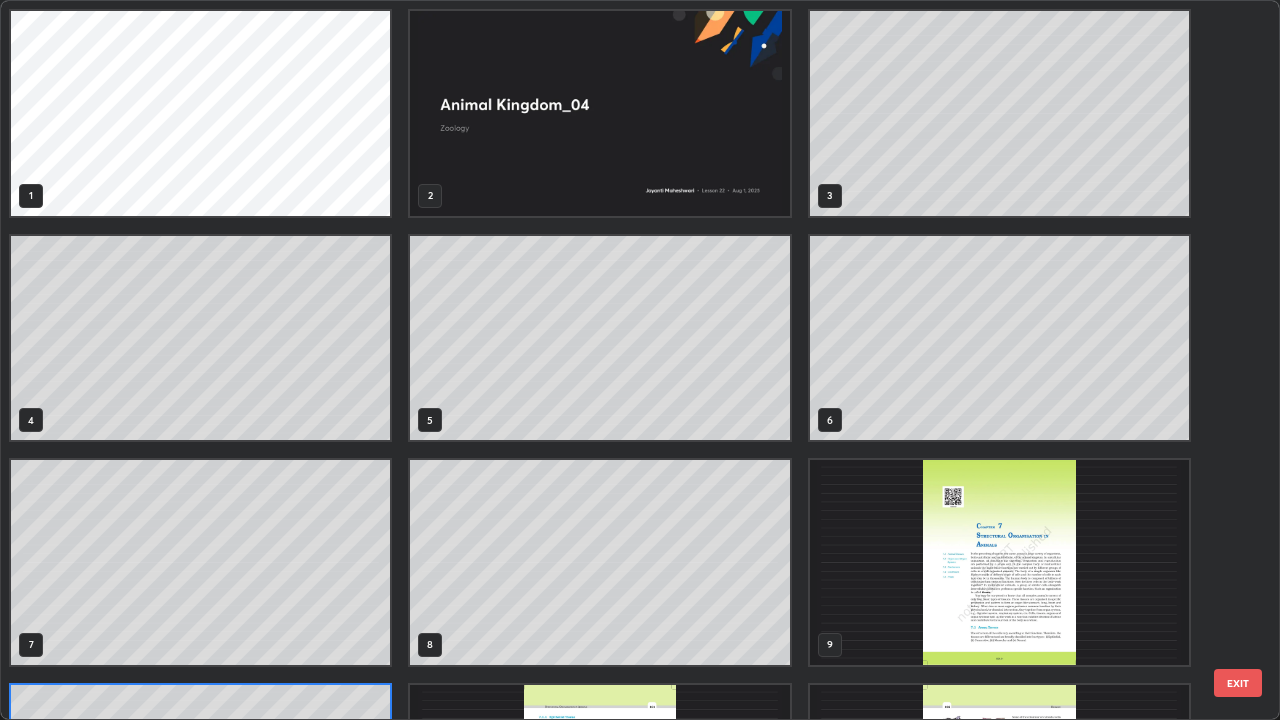 scroll, scrollTop: 180, scrollLeft: 0, axis: vertical 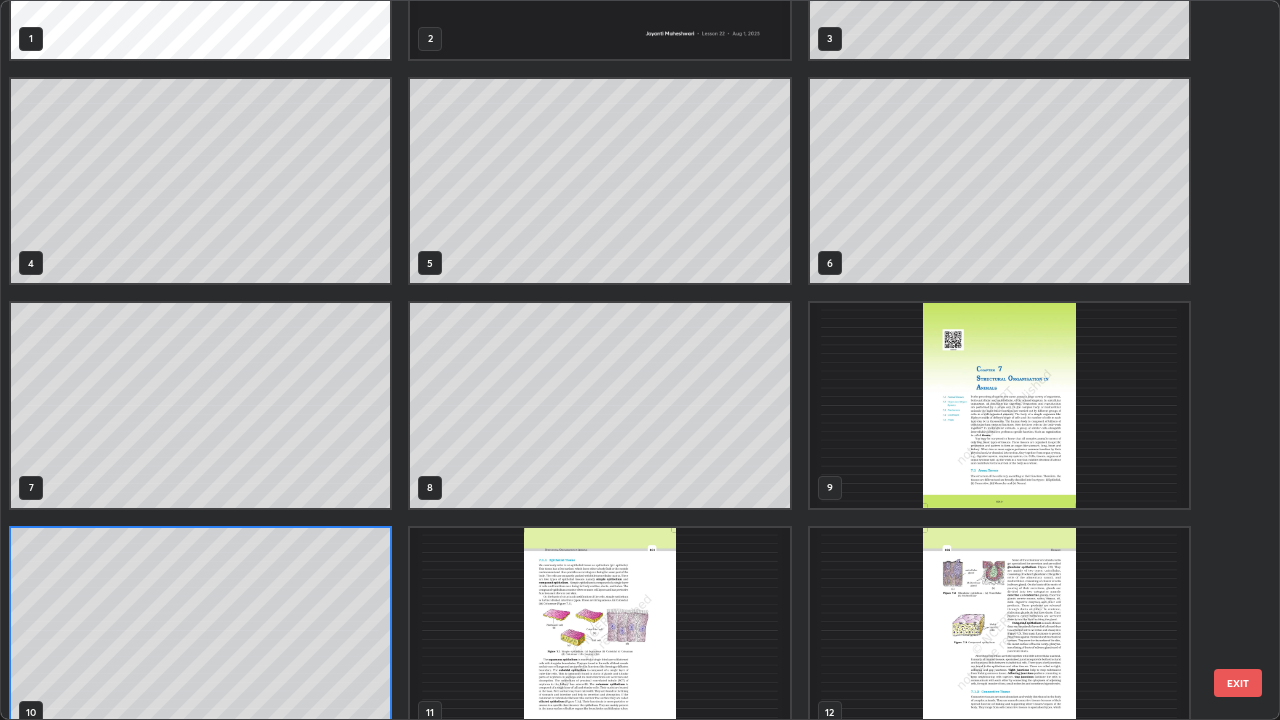 click on "EXIT" at bounding box center (1238, 683) 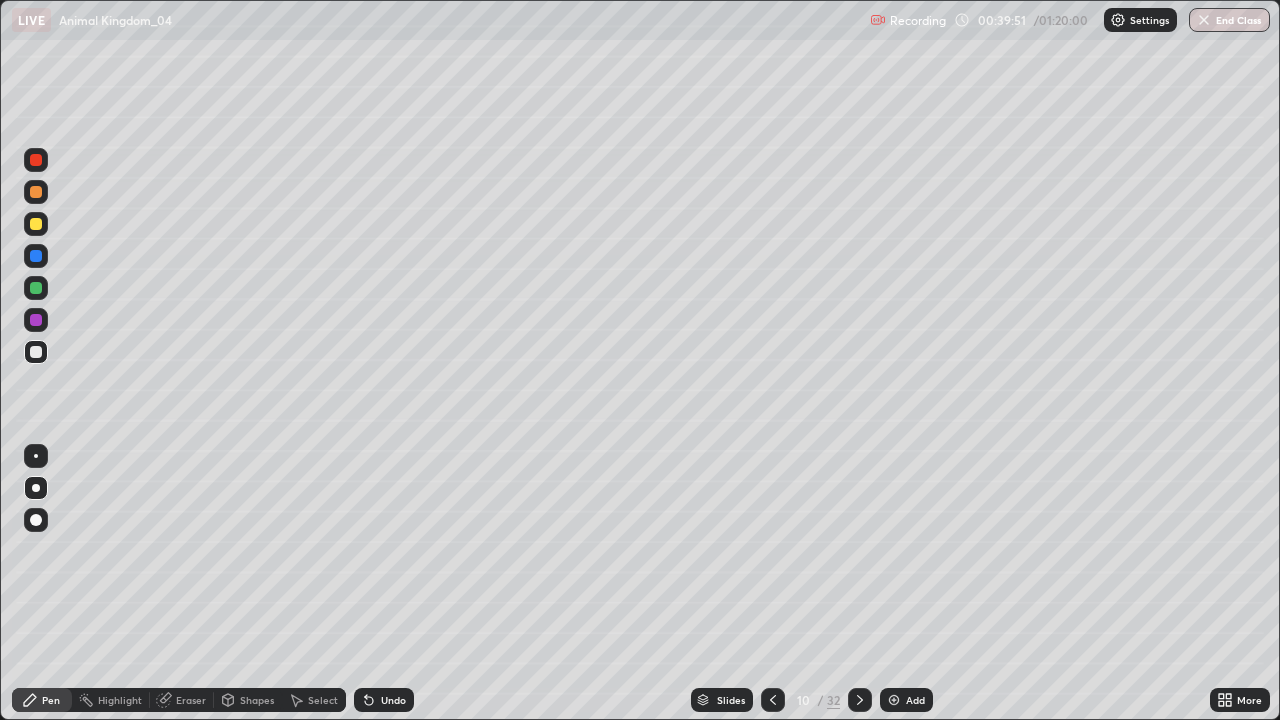 click 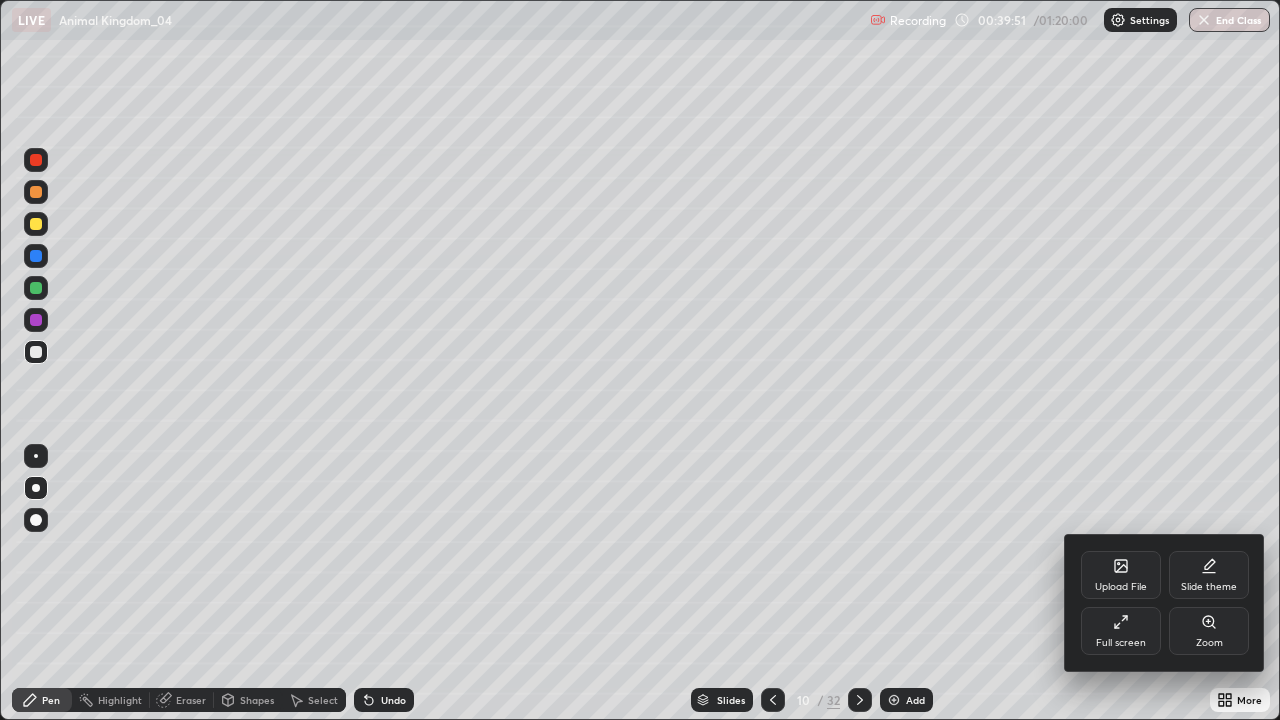 click 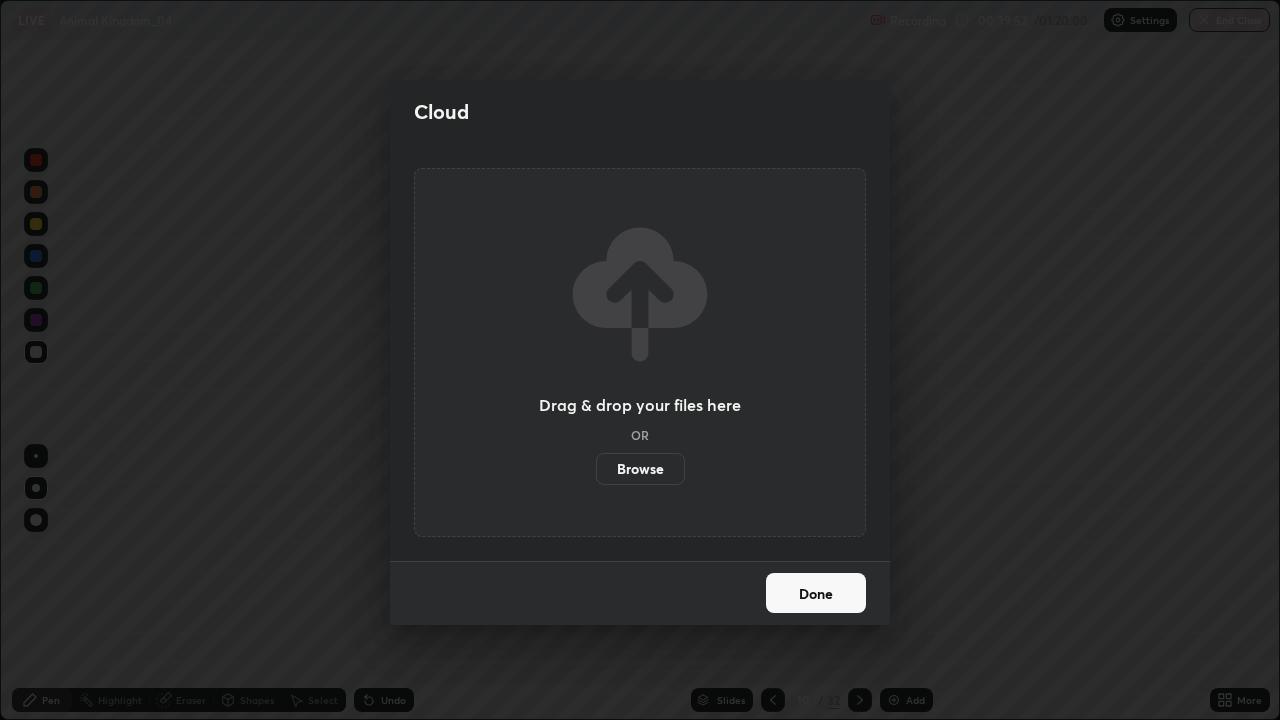 click on "Browse" at bounding box center (640, 469) 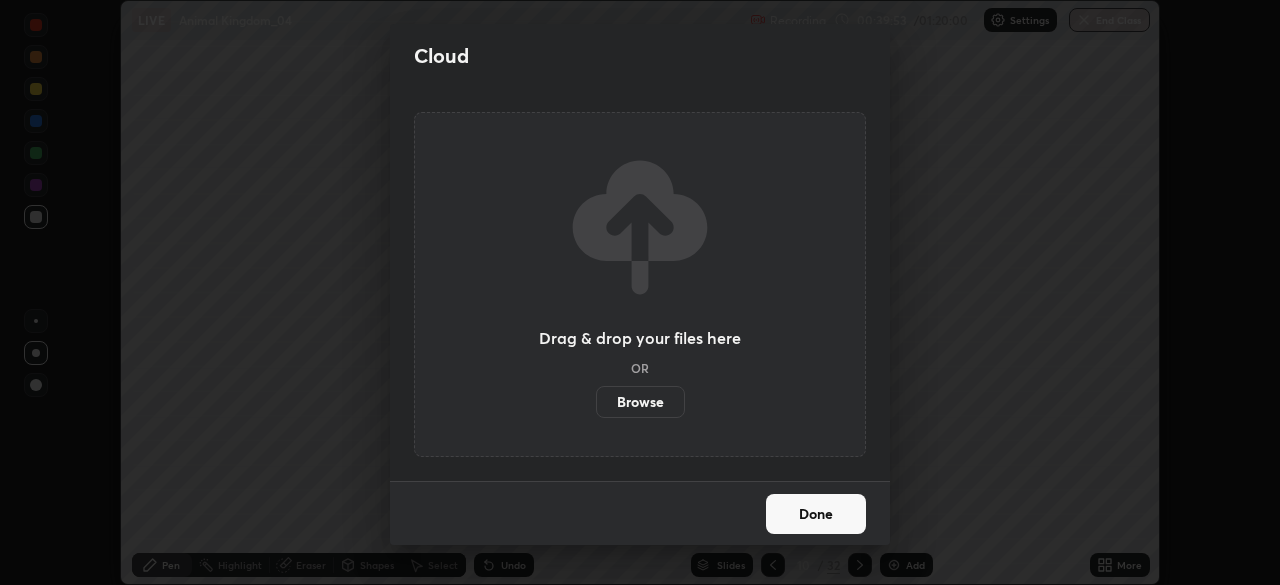 scroll, scrollTop: 585, scrollLeft: 1280, axis: both 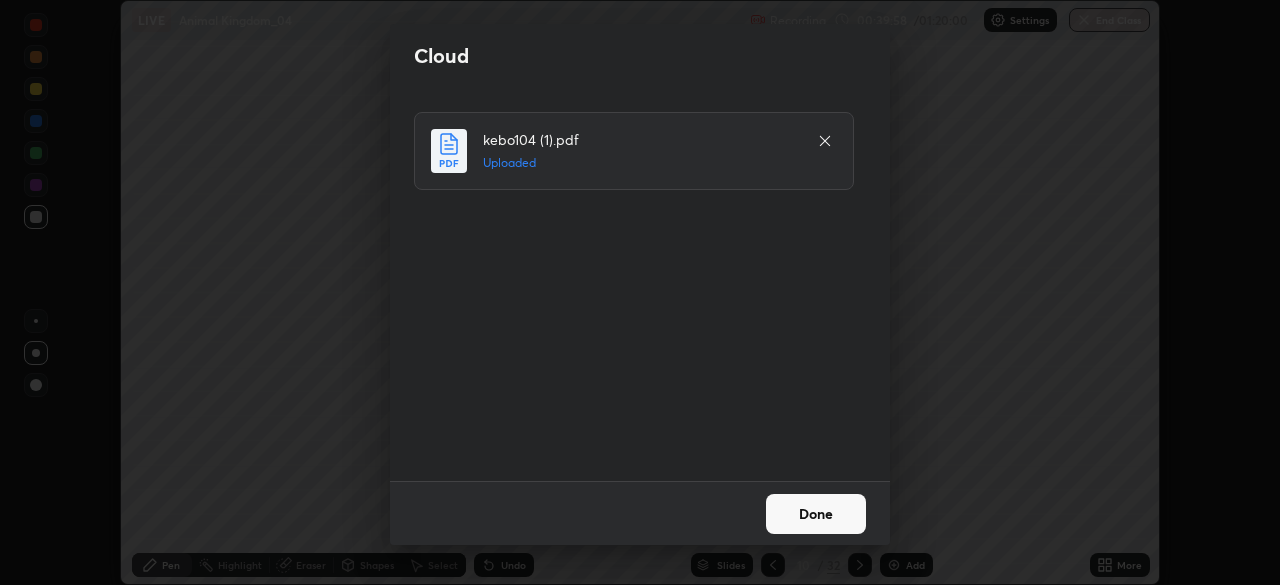 click on "Done" at bounding box center [816, 514] 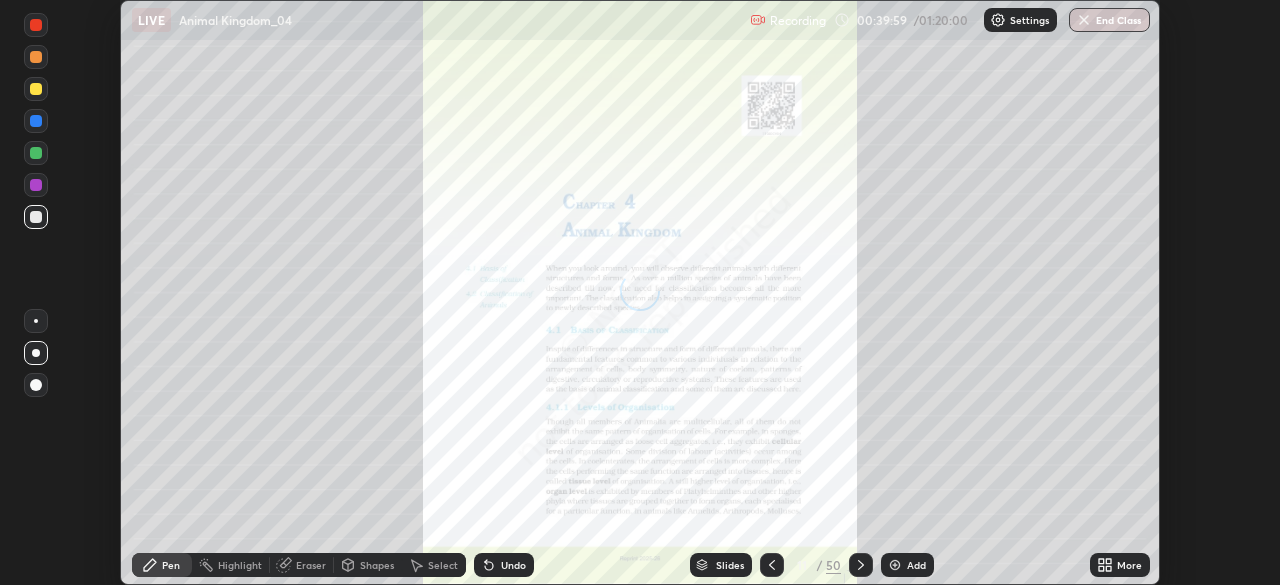 click 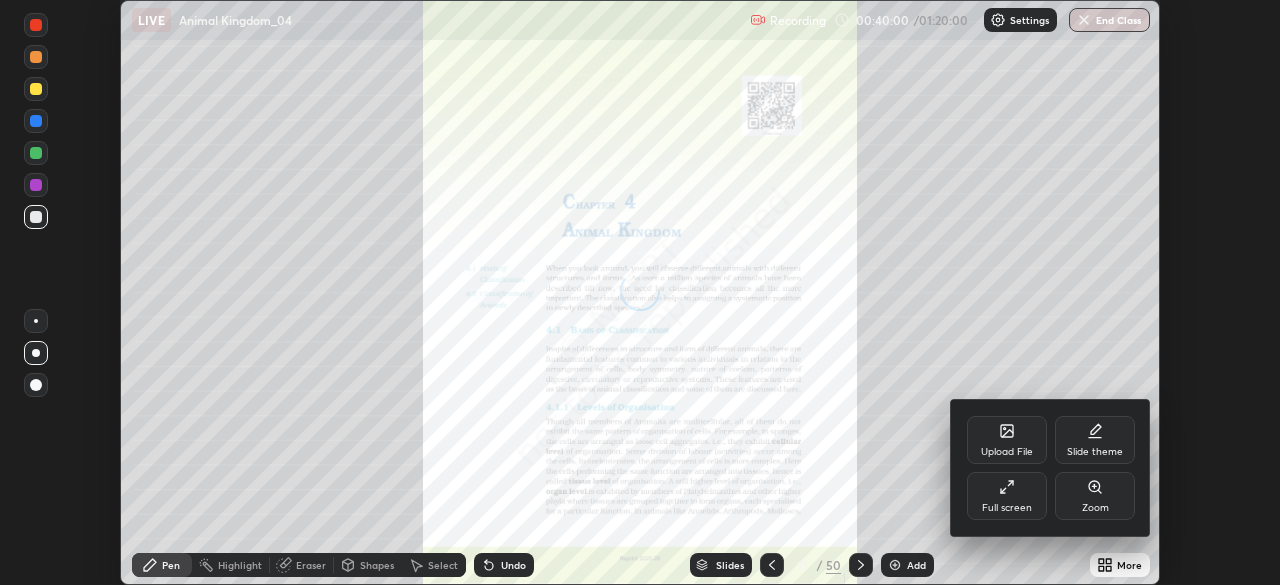 click 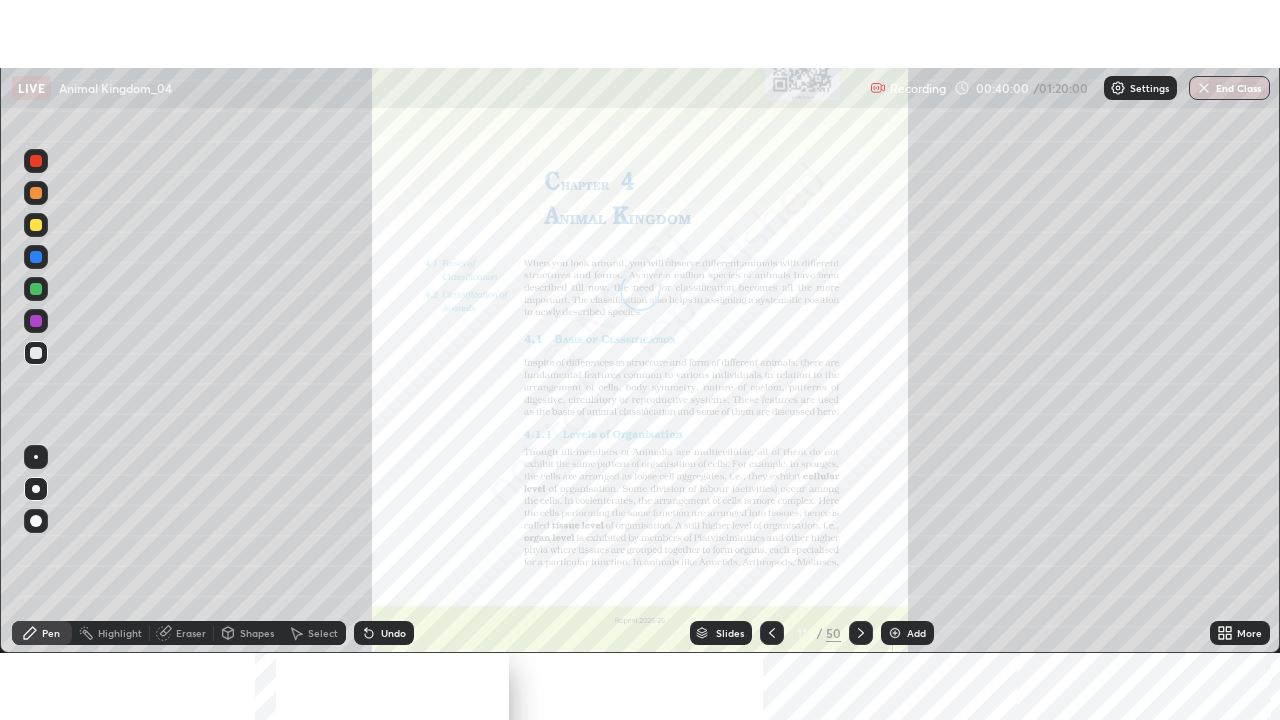 scroll, scrollTop: 99280, scrollLeft: 98720, axis: both 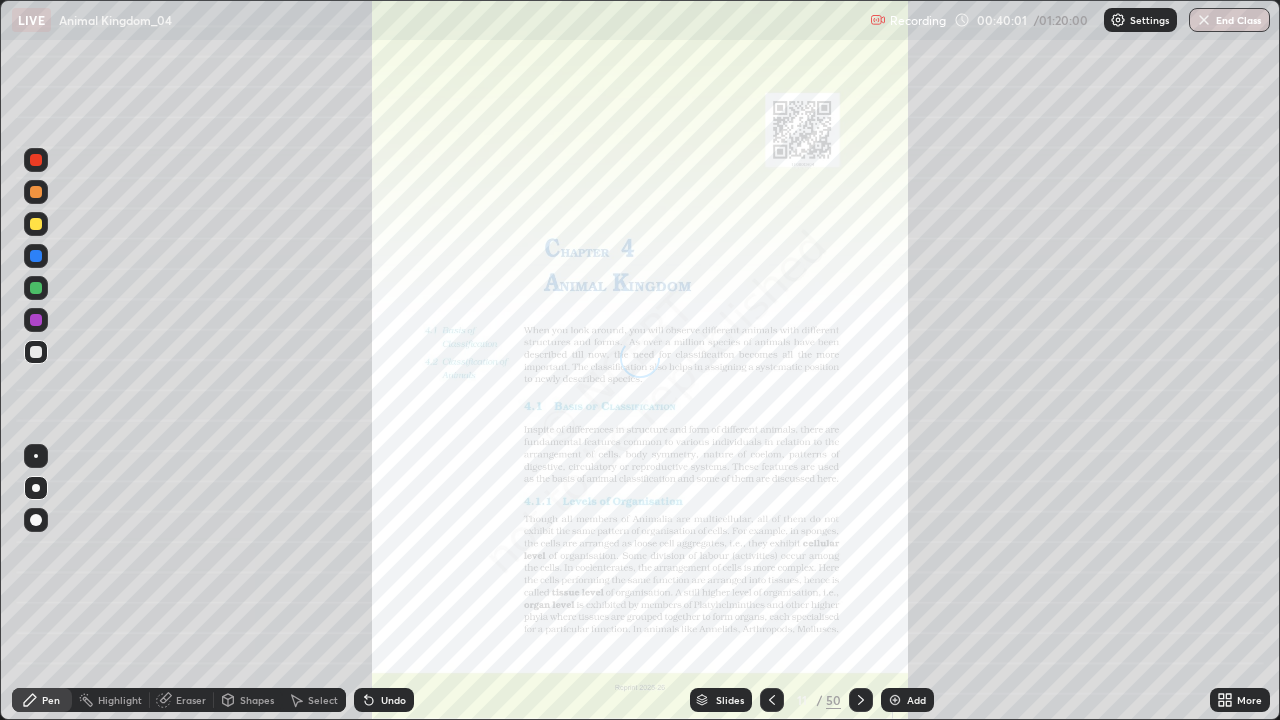 click on "Slides" at bounding box center [730, 700] 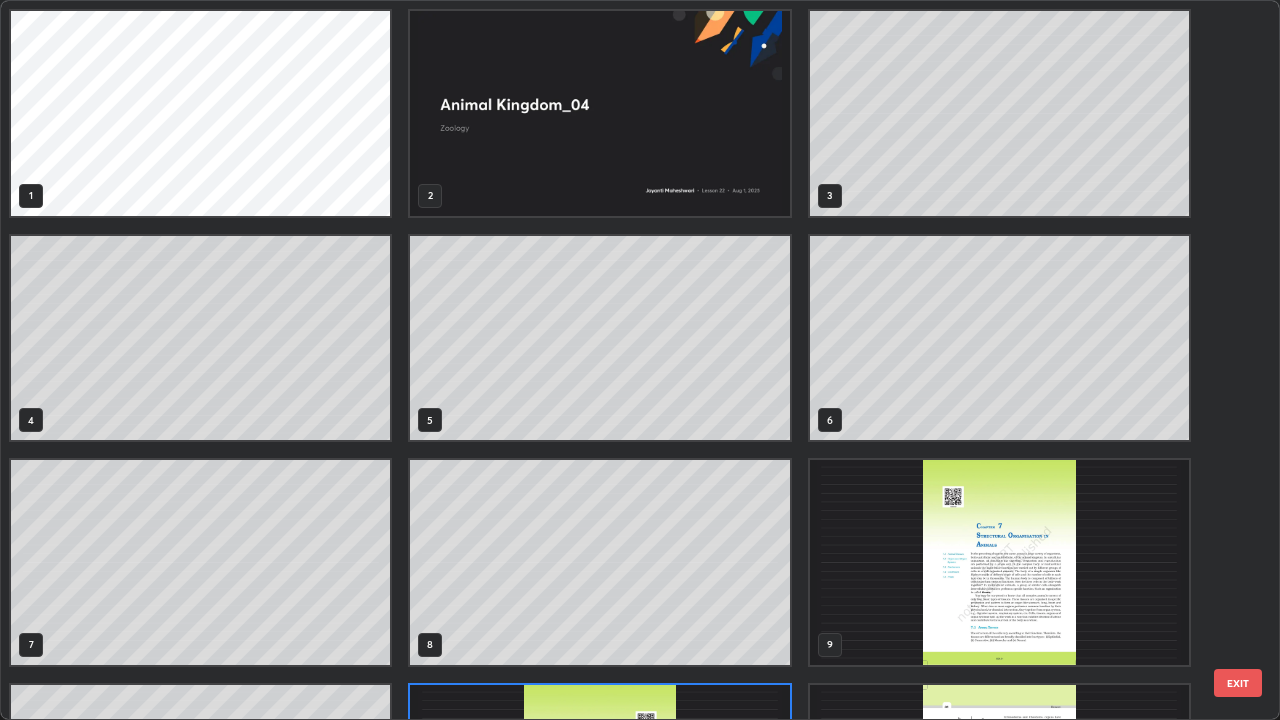 scroll, scrollTop: 180, scrollLeft: 0, axis: vertical 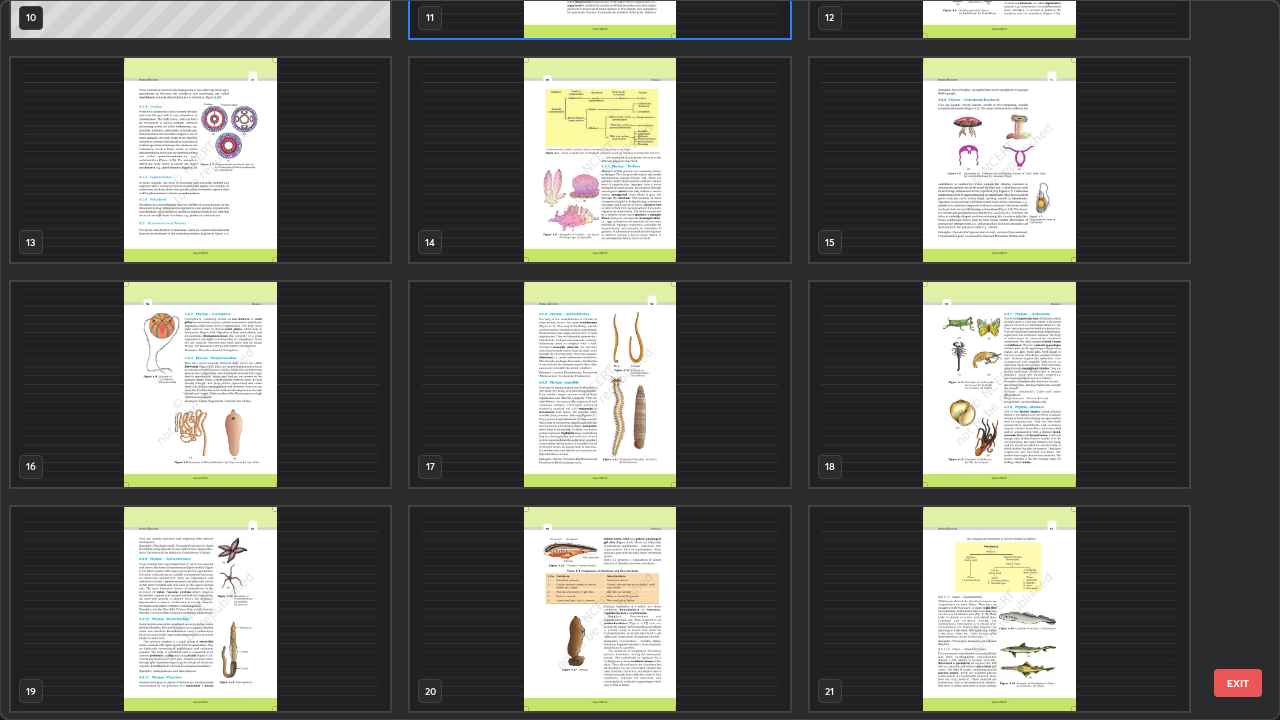 click at bounding box center (200, 384) 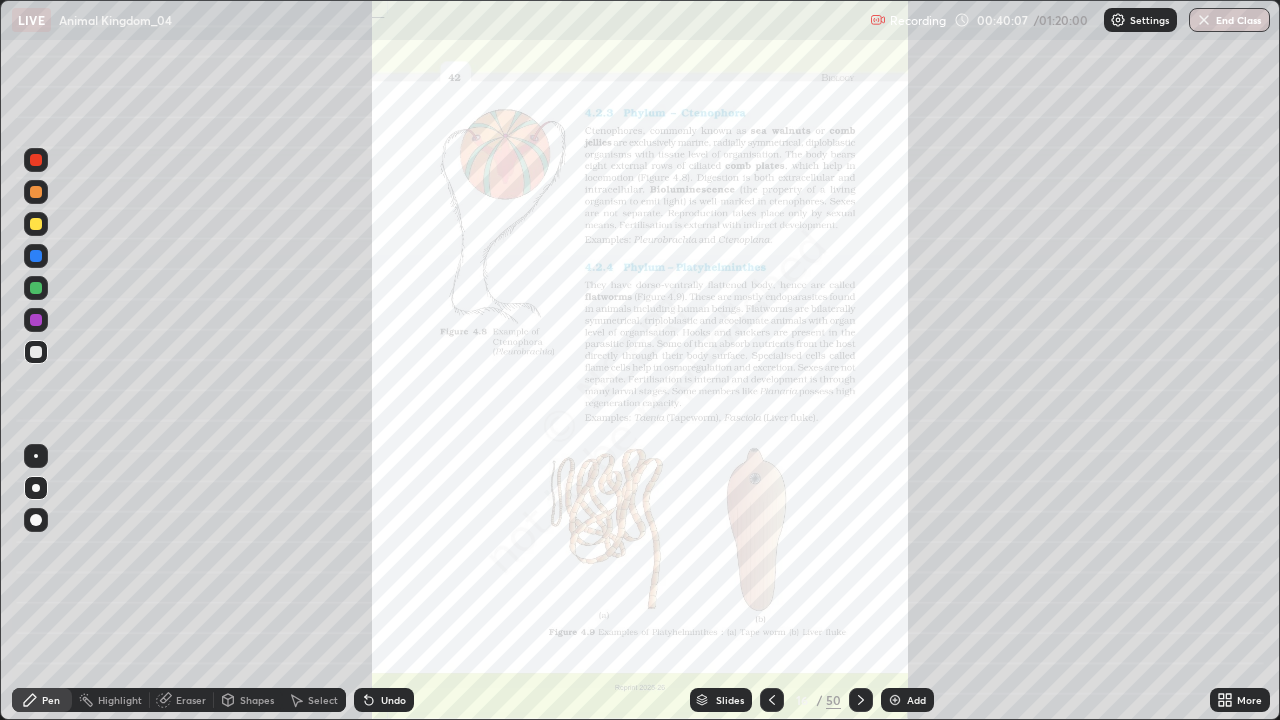 click 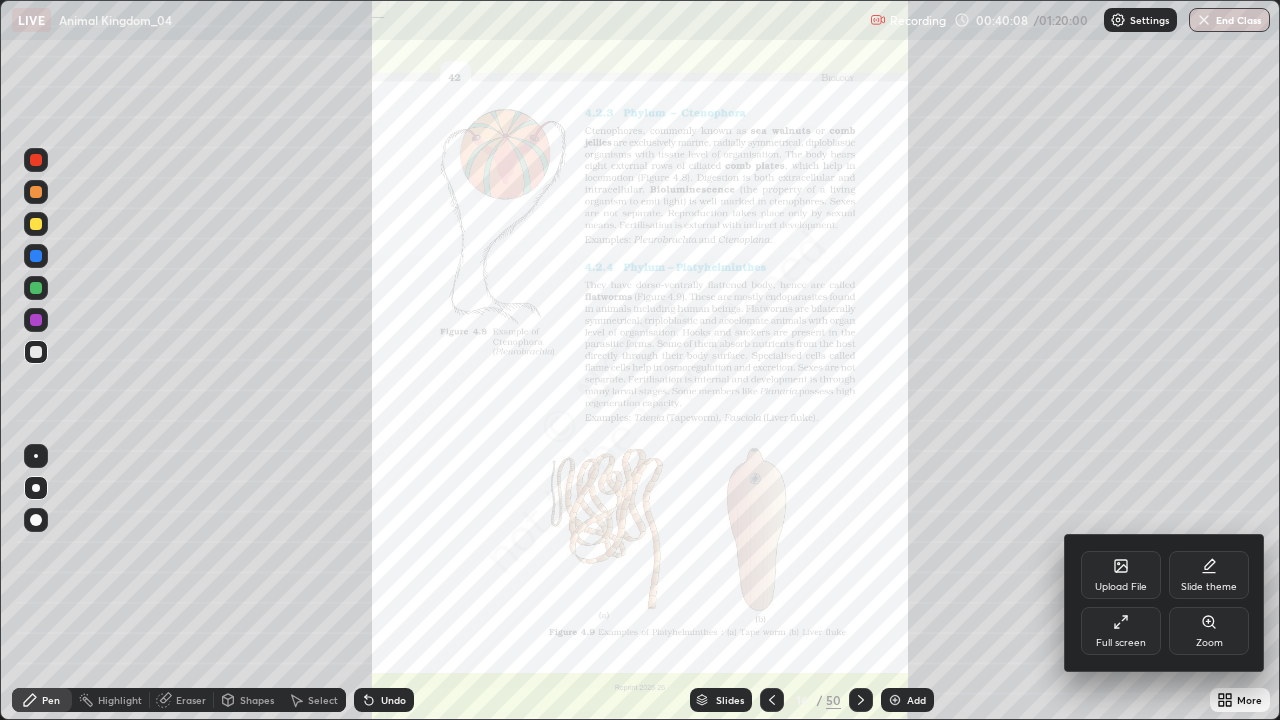 click on "Zoom" at bounding box center (1209, 631) 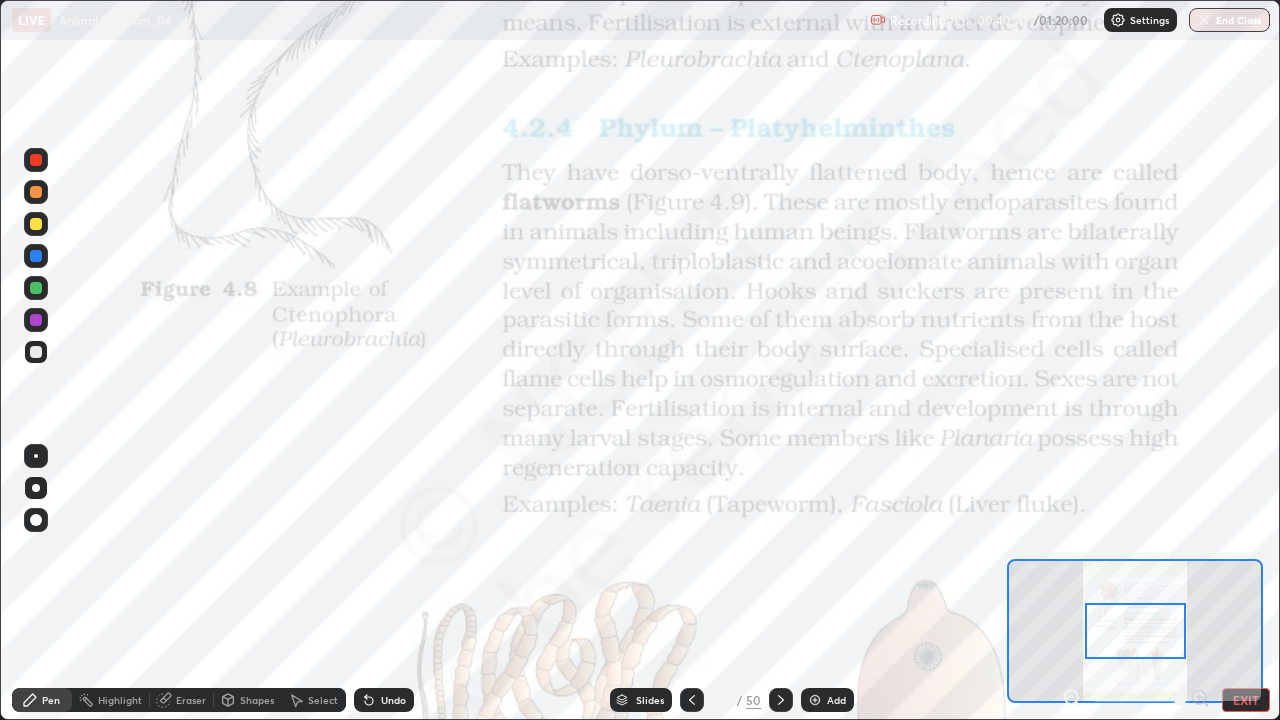 click at bounding box center (1135, 631) 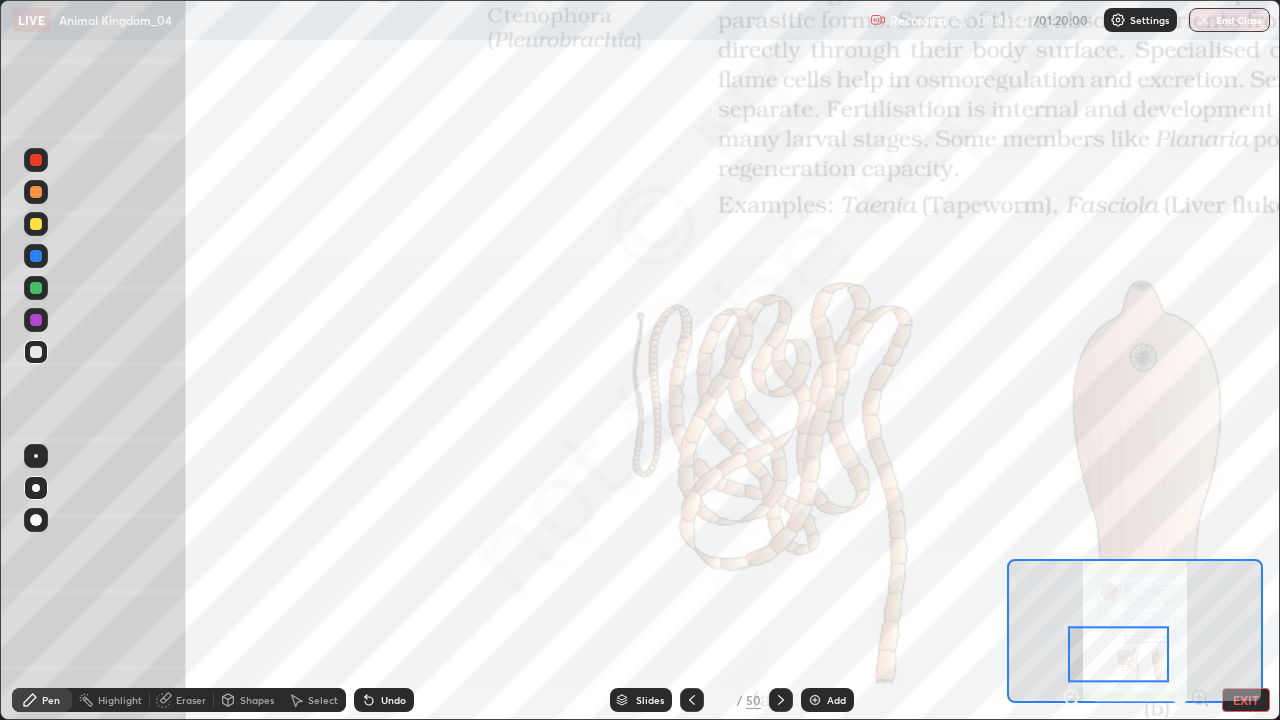 click on "EXIT" at bounding box center (1246, 700) 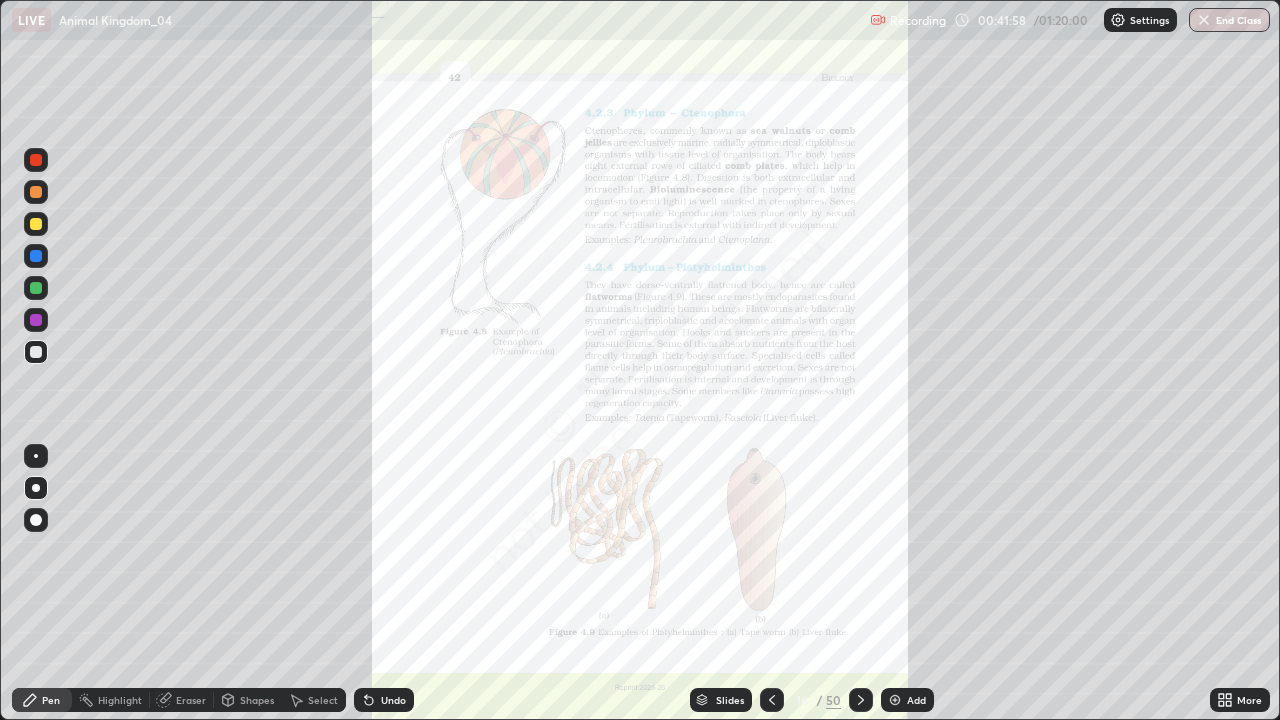 click on "Add" at bounding box center [916, 700] 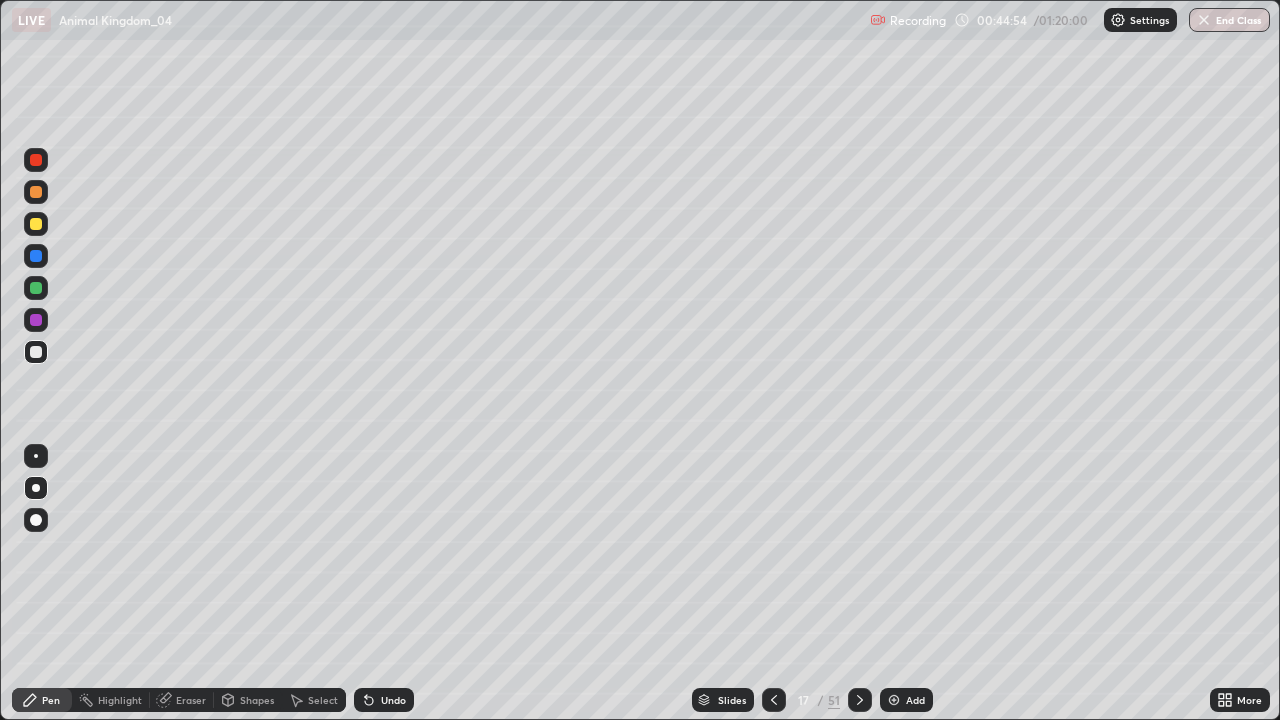 click at bounding box center [36, 192] 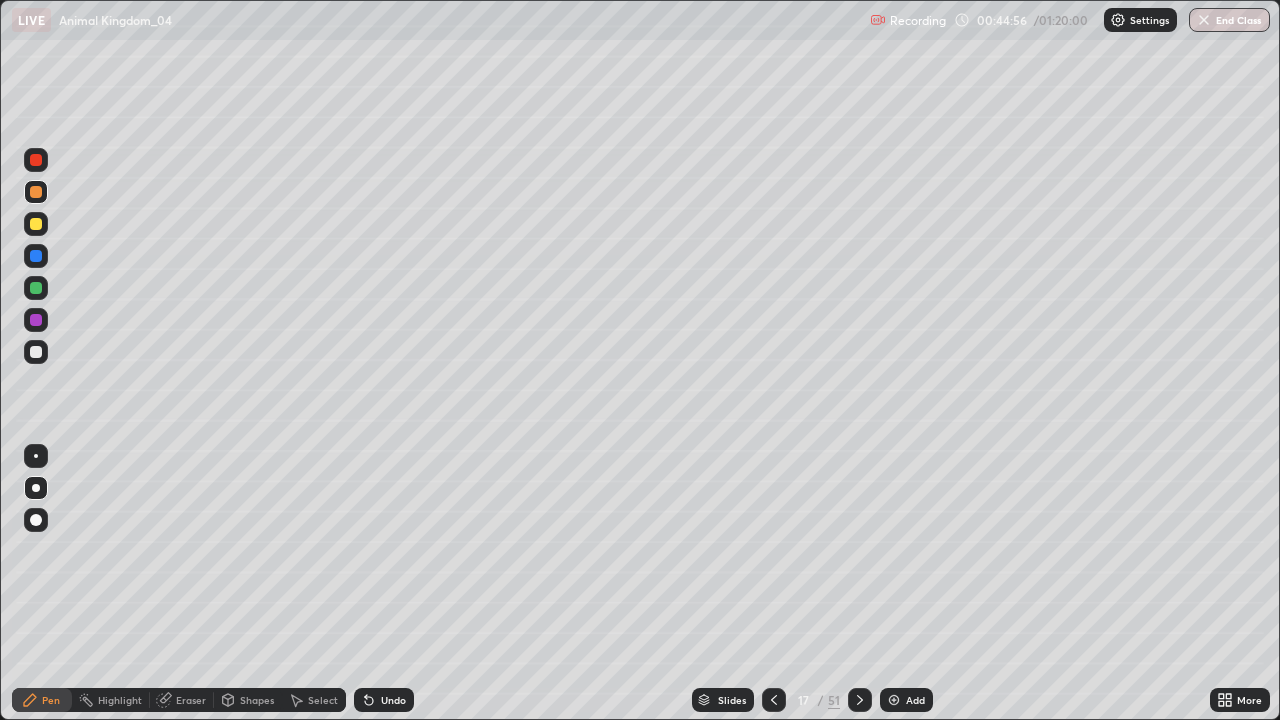 click on "Shapes" at bounding box center (257, 700) 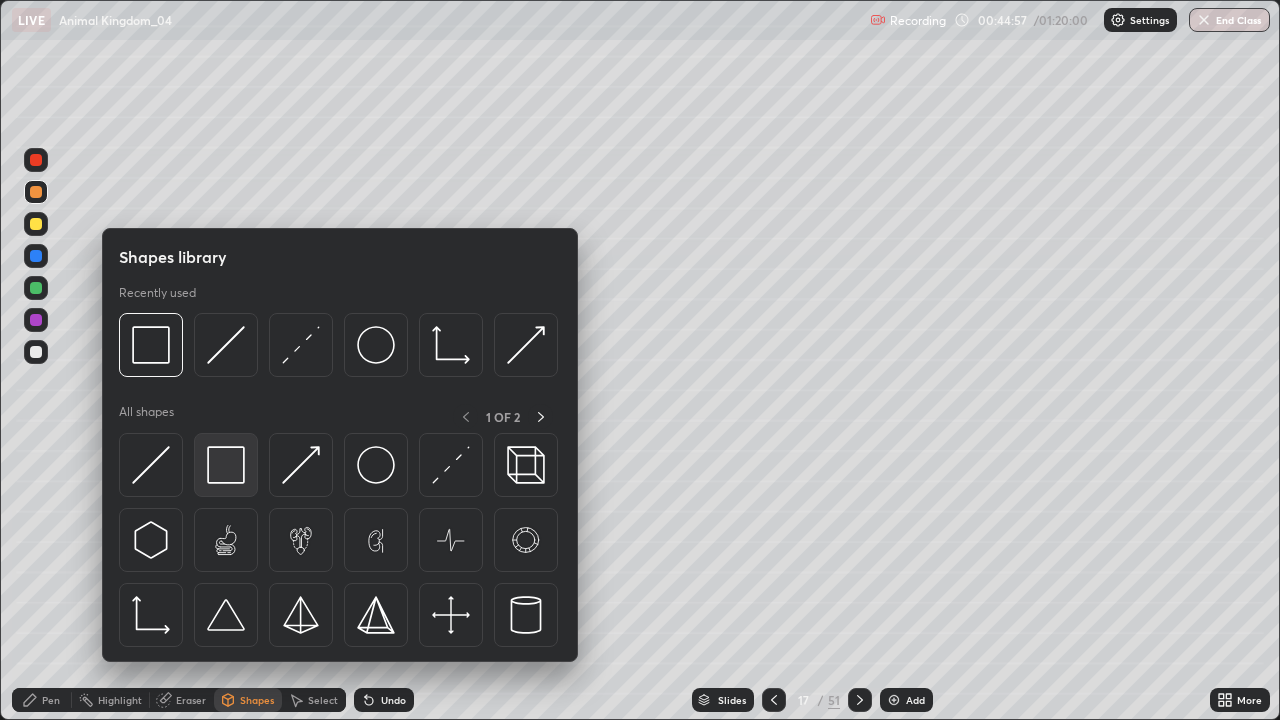 click at bounding box center [226, 465] 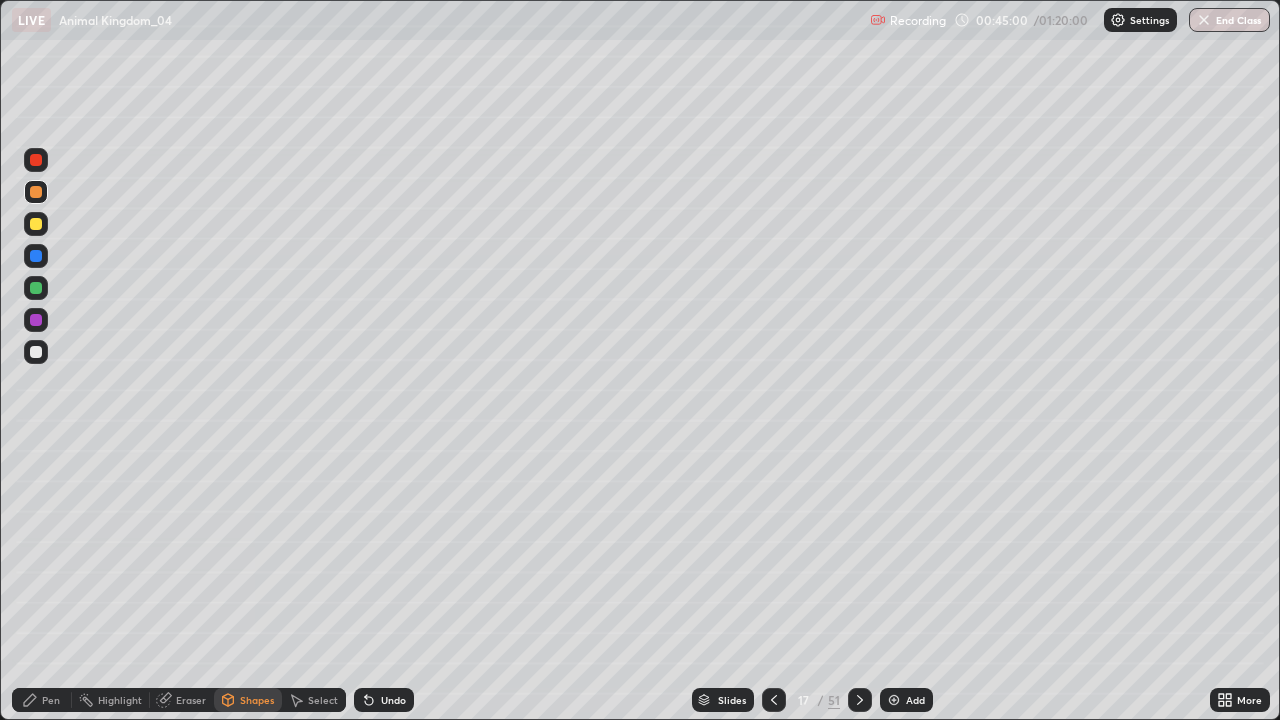 click at bounding box center [36, 352] 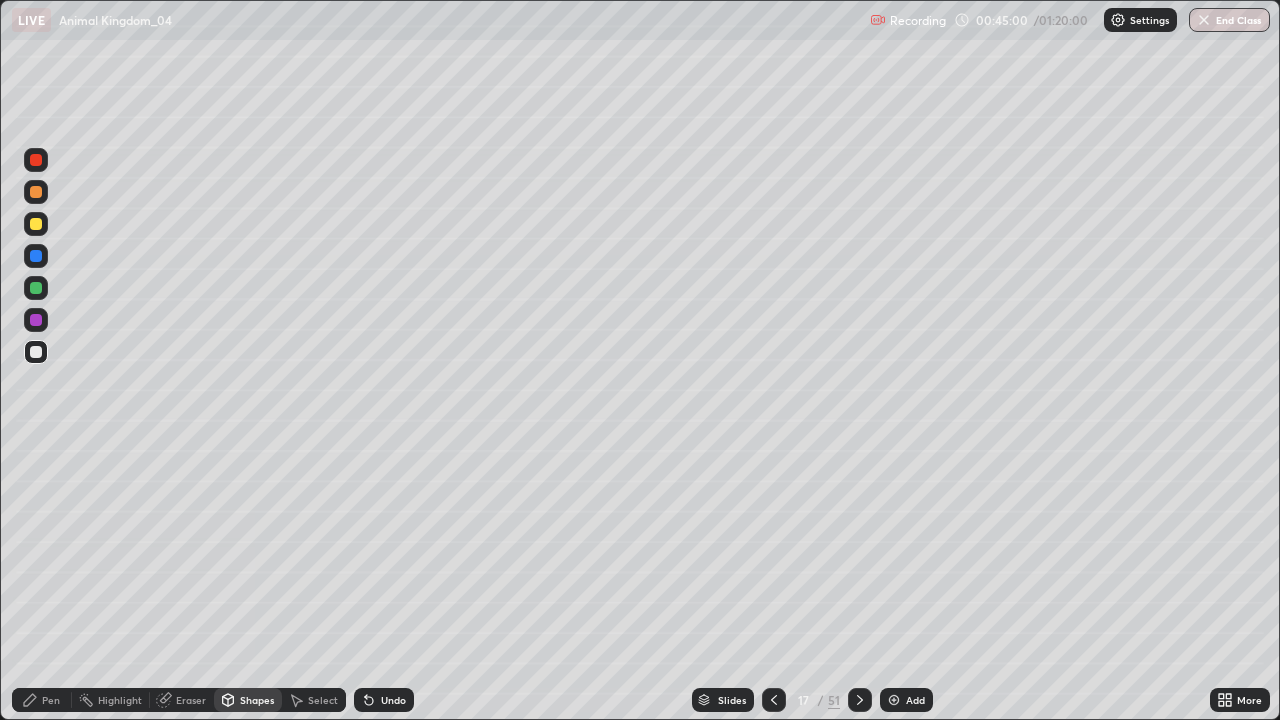 click 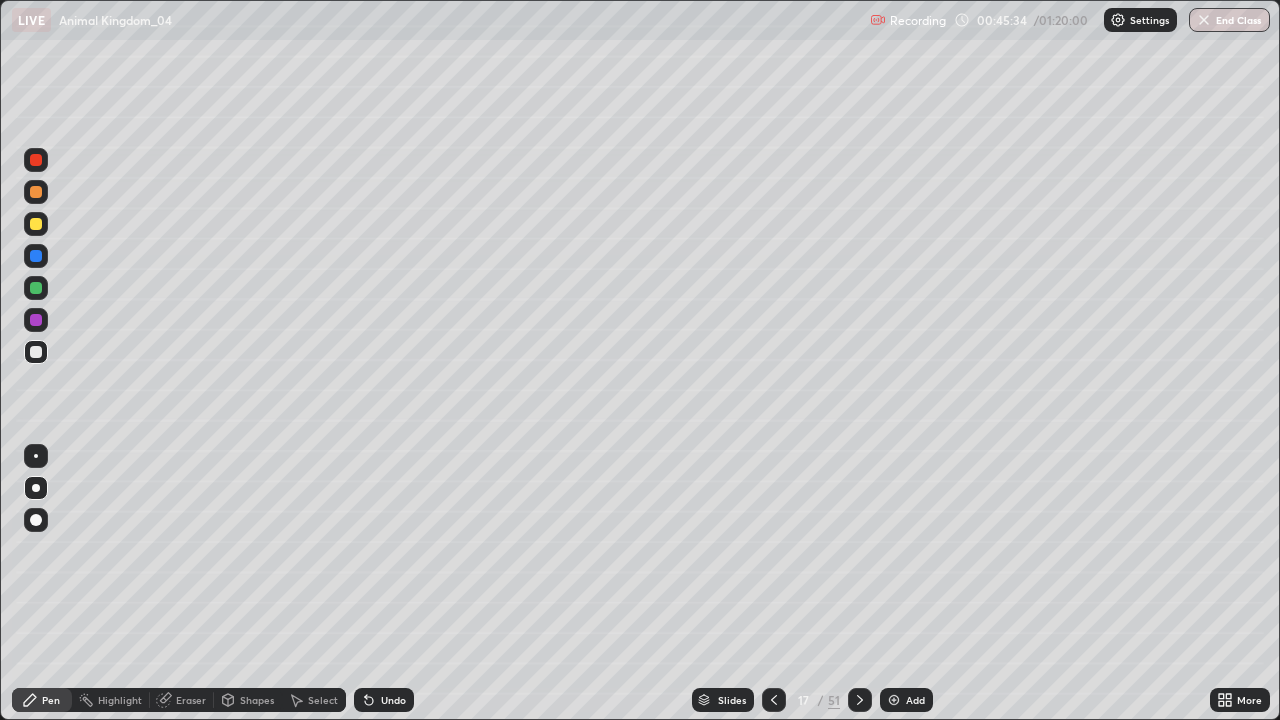 click at bounding box center [36, 288] 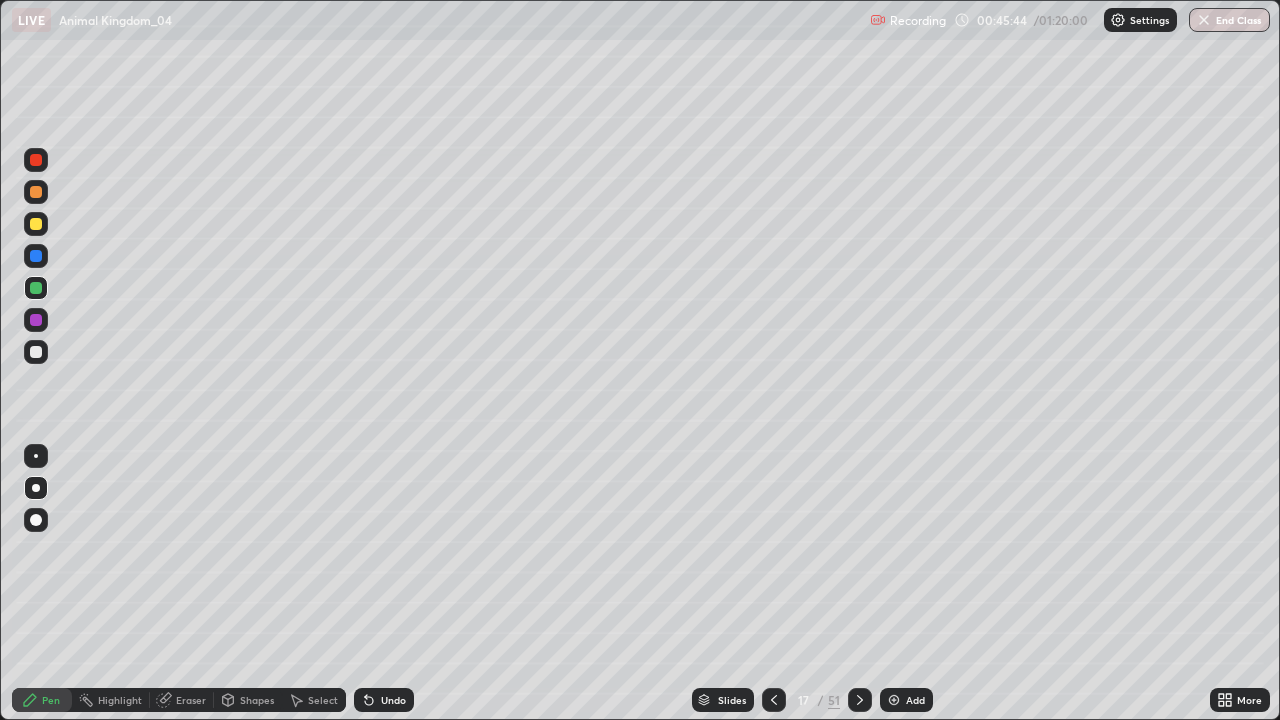 click at bounding box center [36, 224] 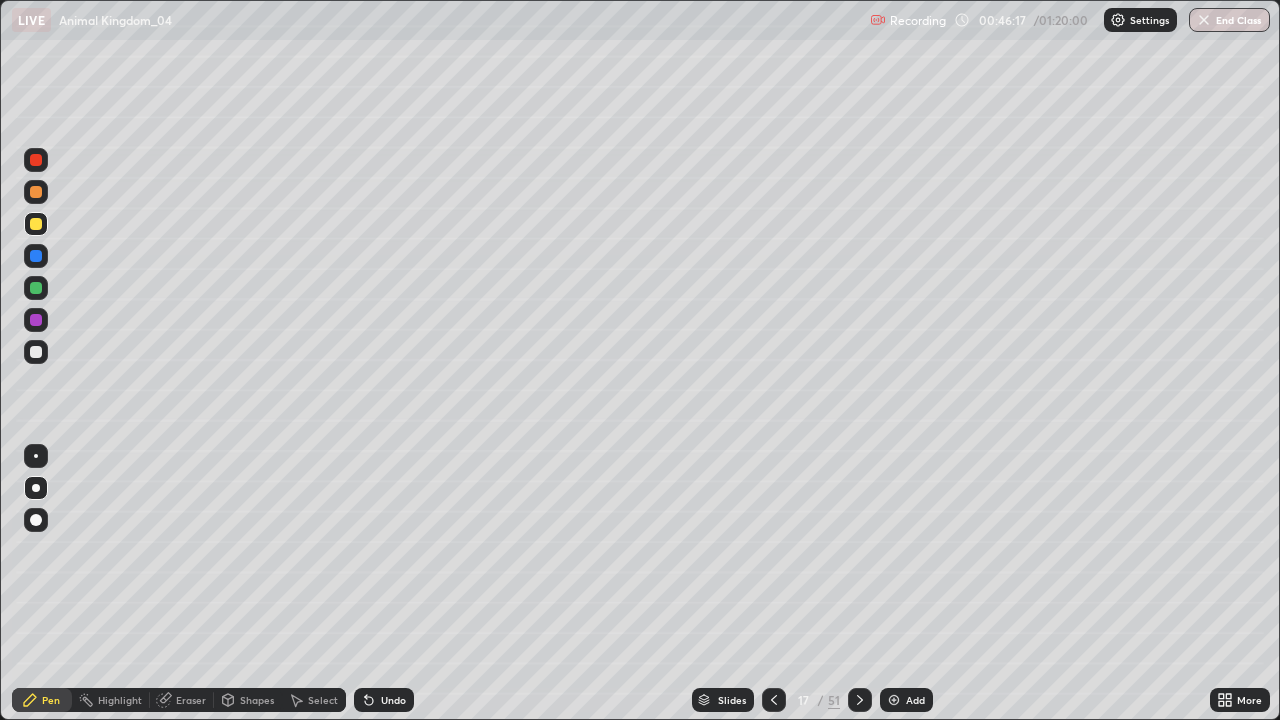 click at bounding box center (36, 256) 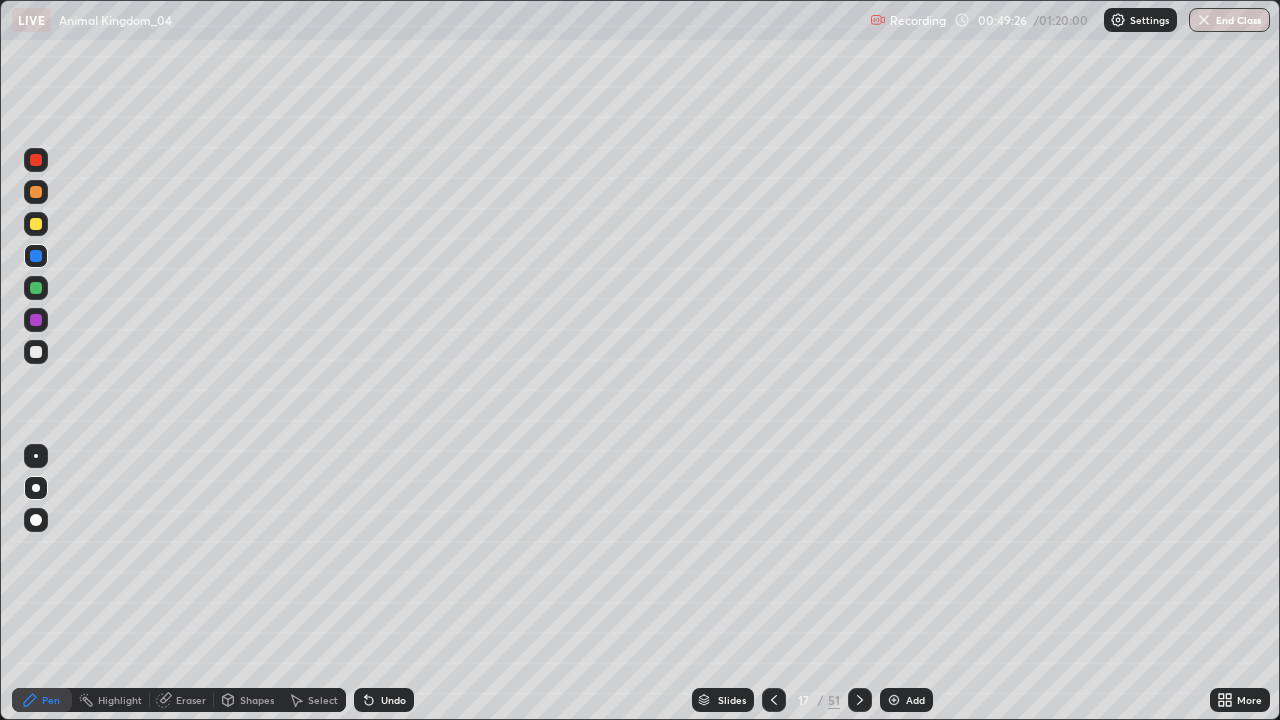 click on "Add" at bounding box center [915, 700] 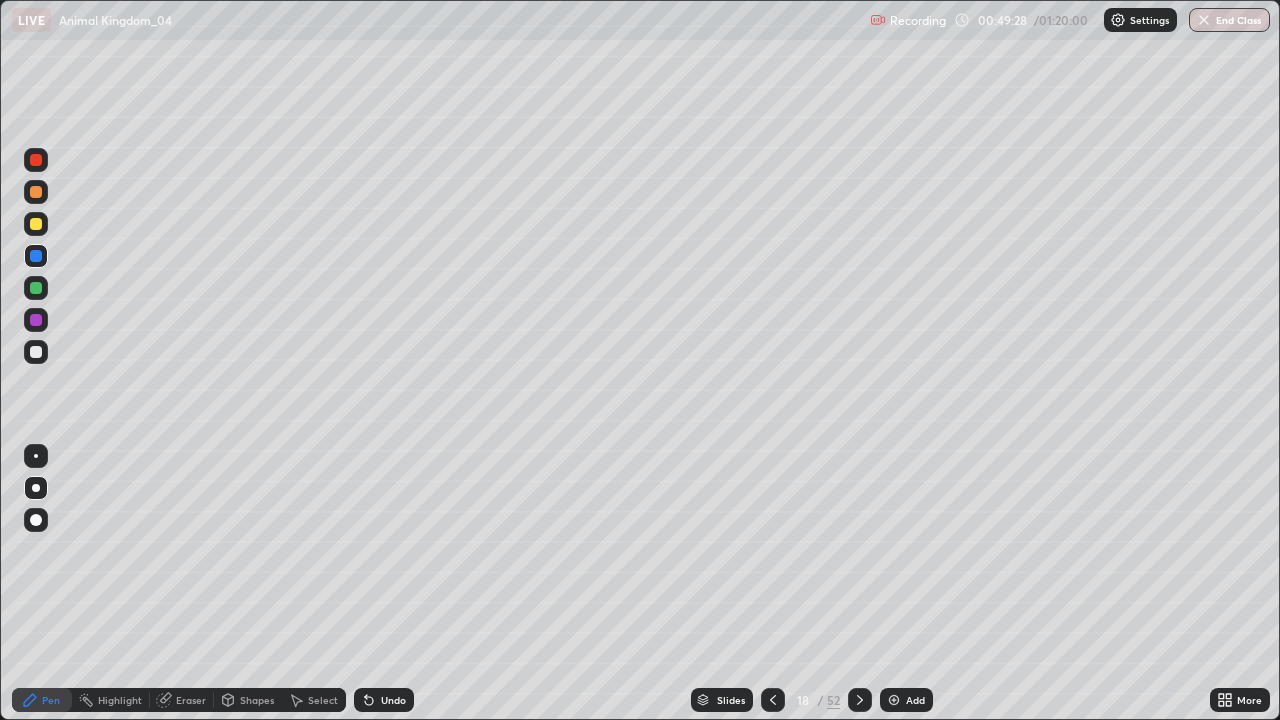 click at bounding box center (36, 352) 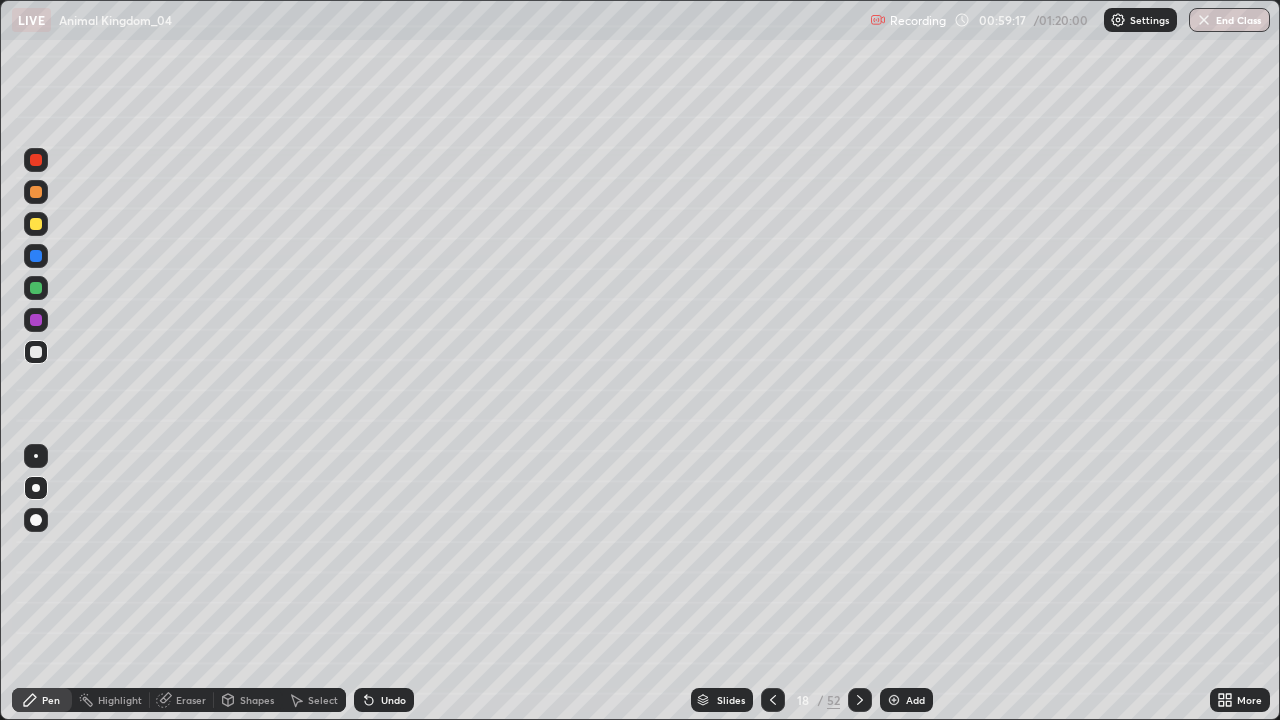 click at bounding box center (36, 288) 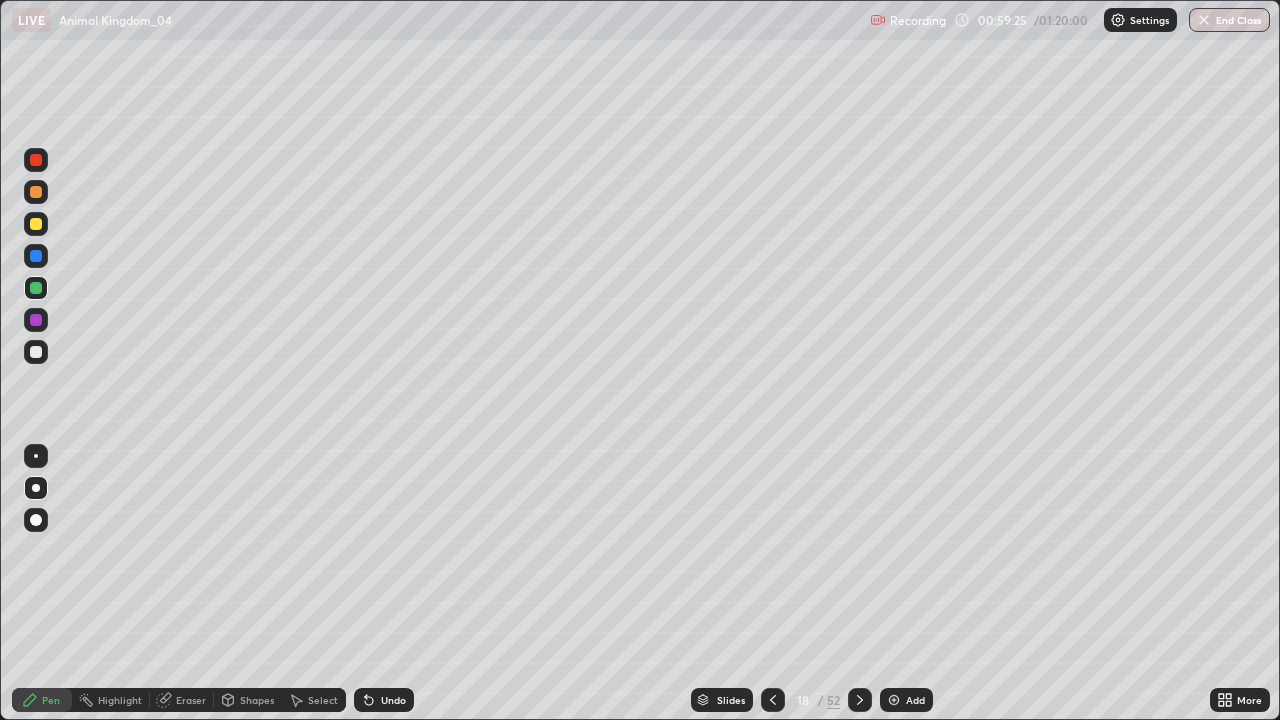 click at bounding box center (36, 224) 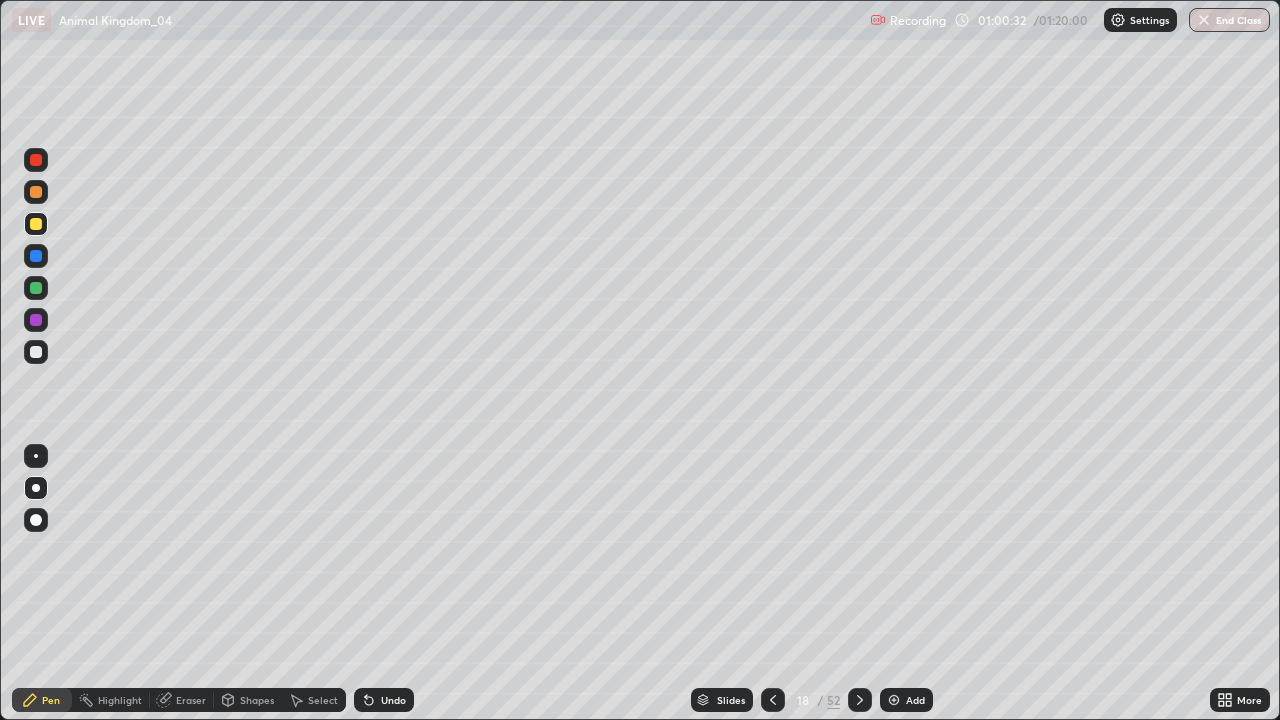 click at bounding box center (36, 352) 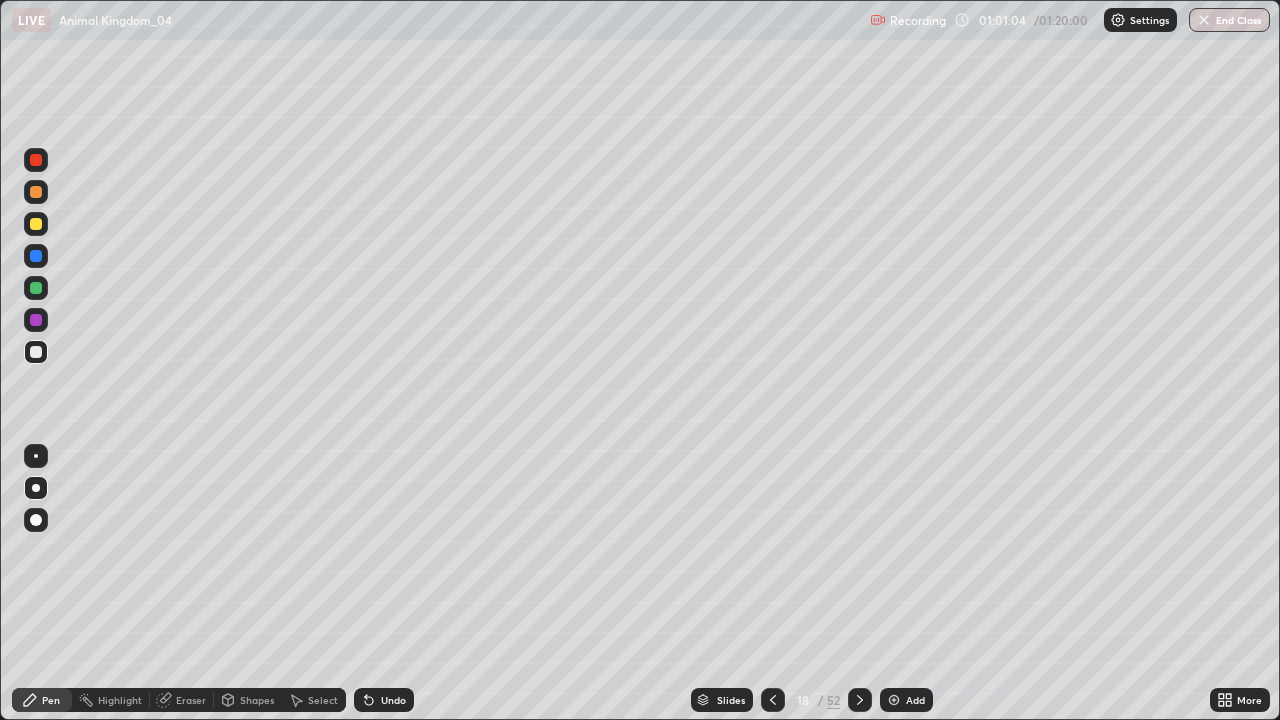 click 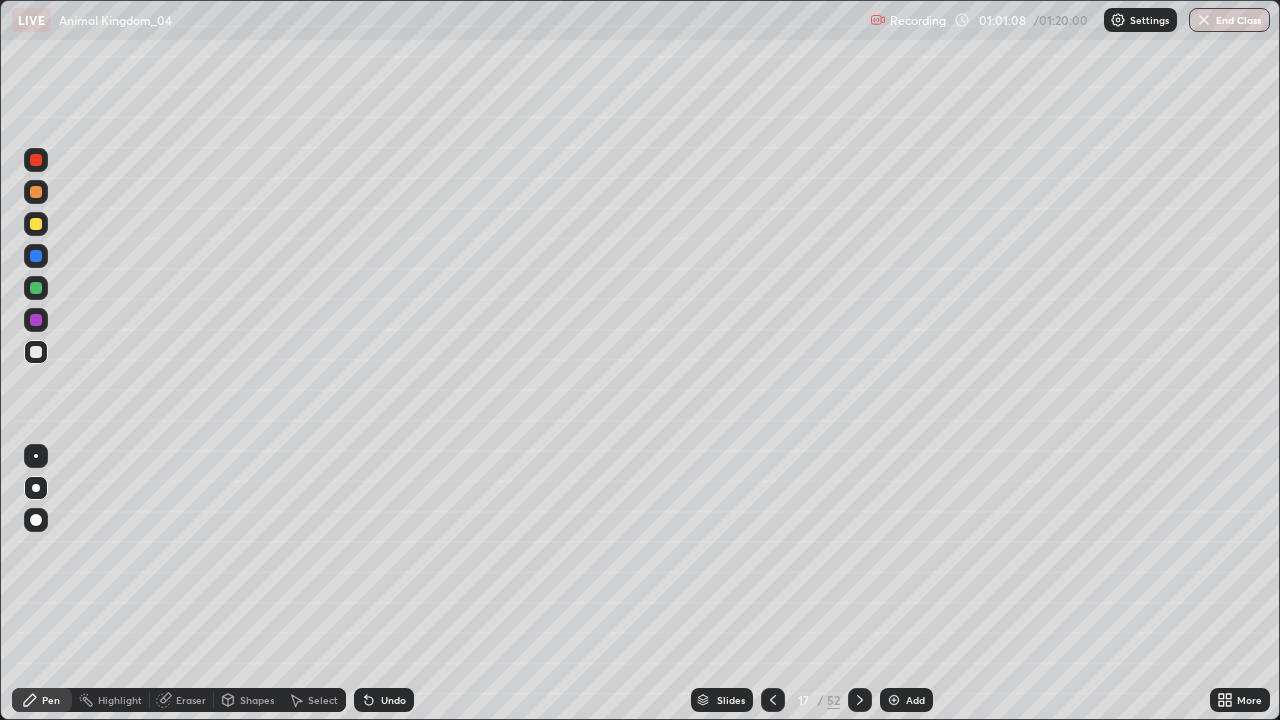 click at bounding box center (36, 288) 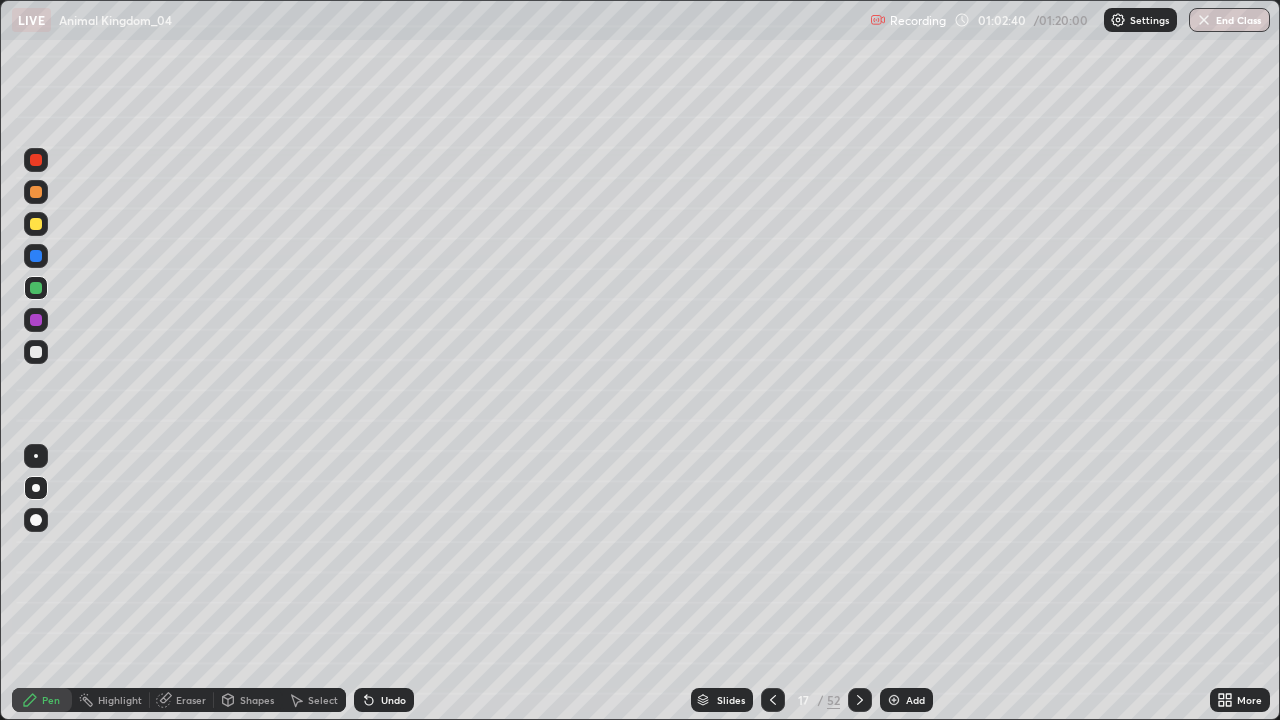 click at bounding box center (36, 352) 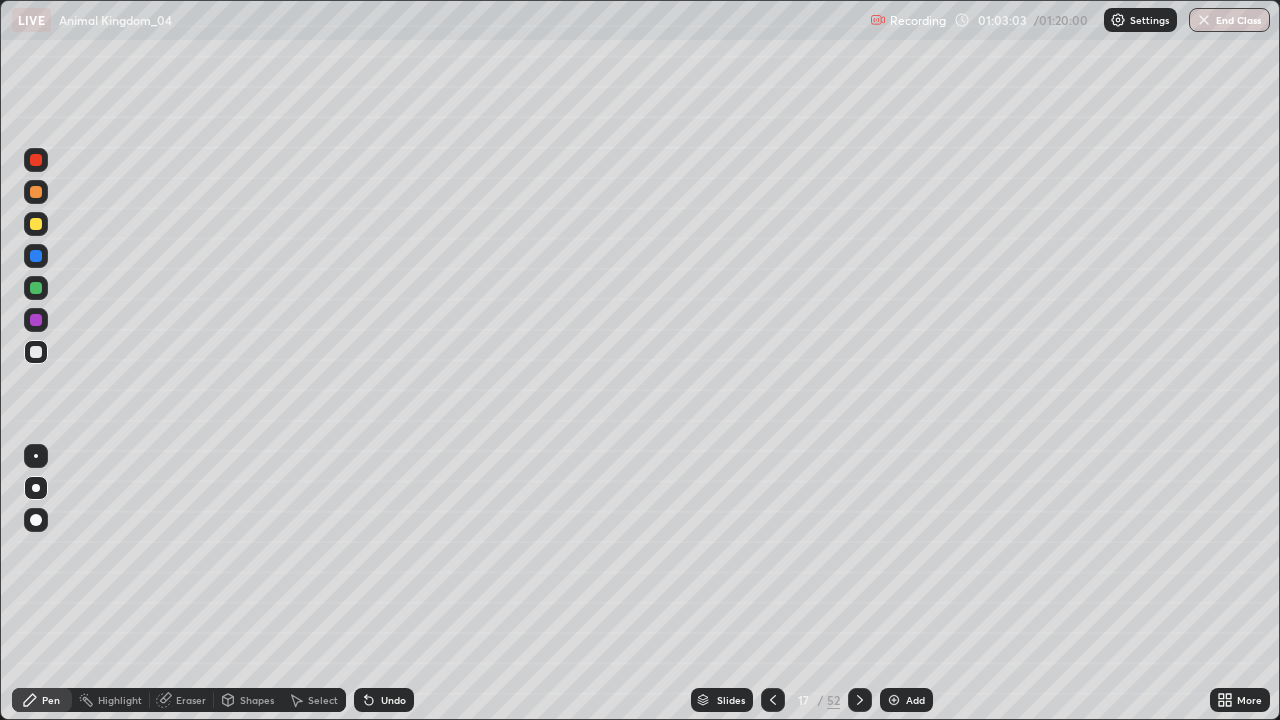 click at bounding box center (773, 700) 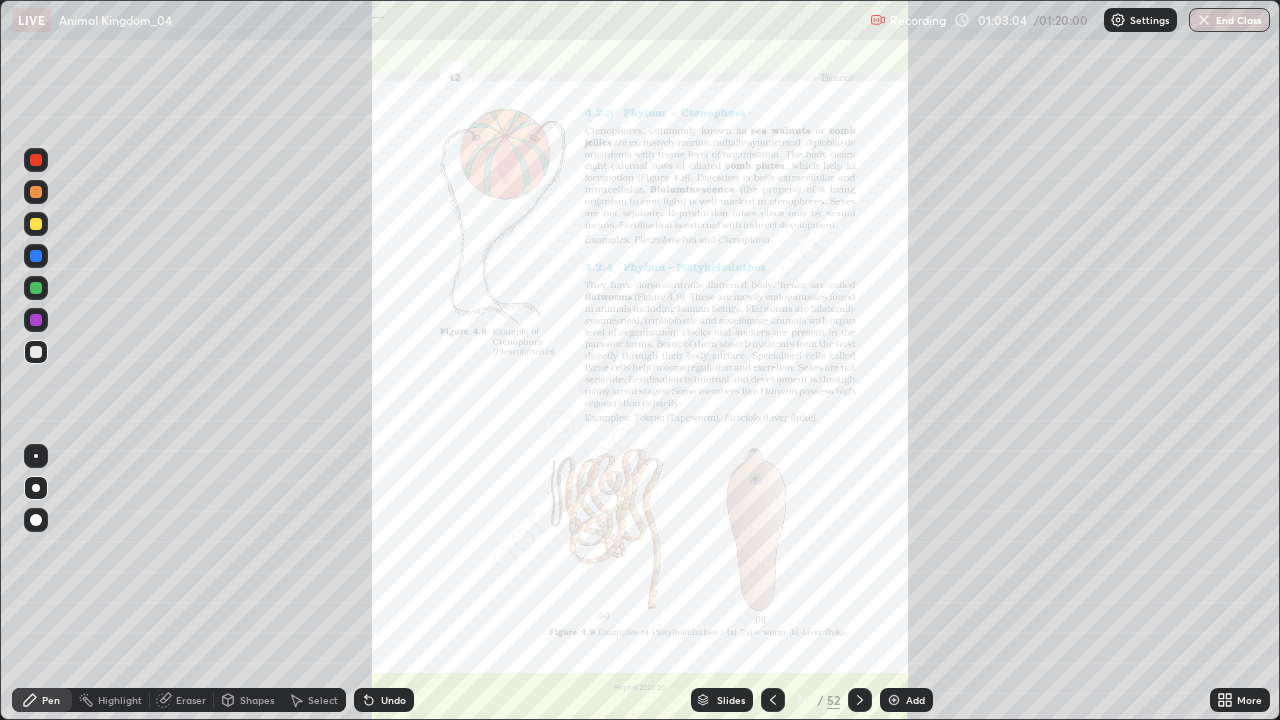 click at bounding box center (860, 700) 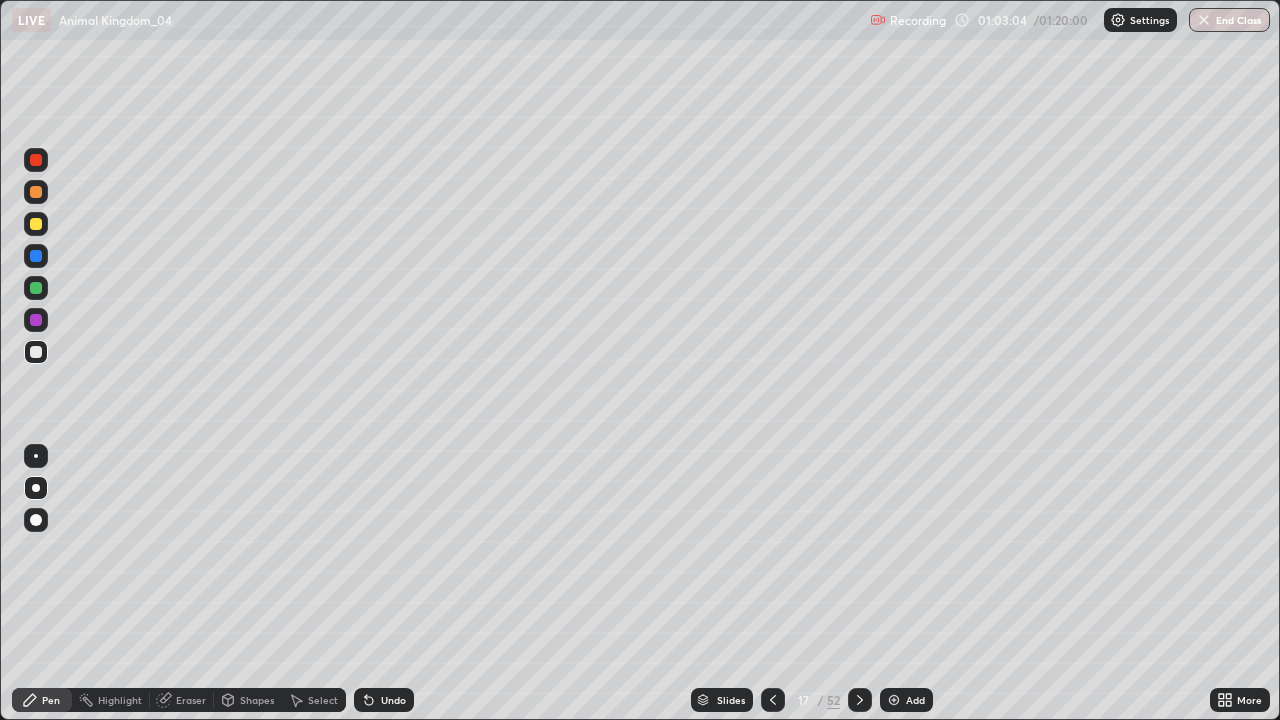 click 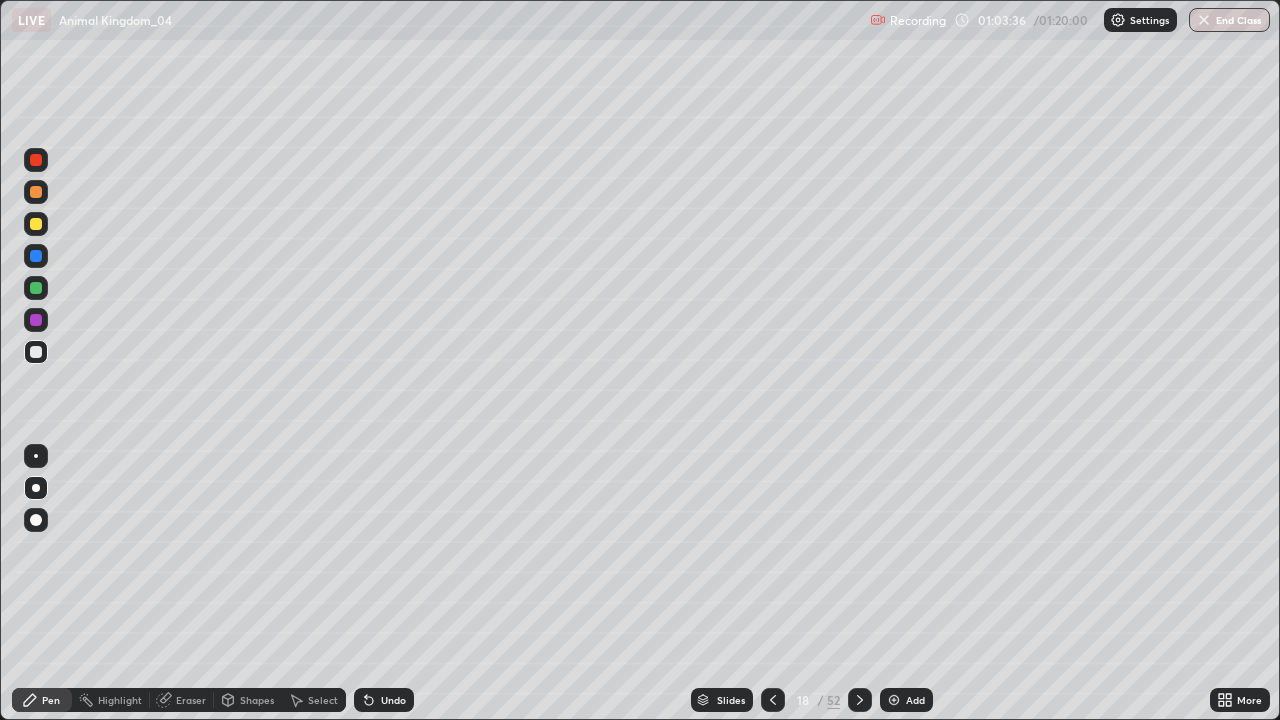 click 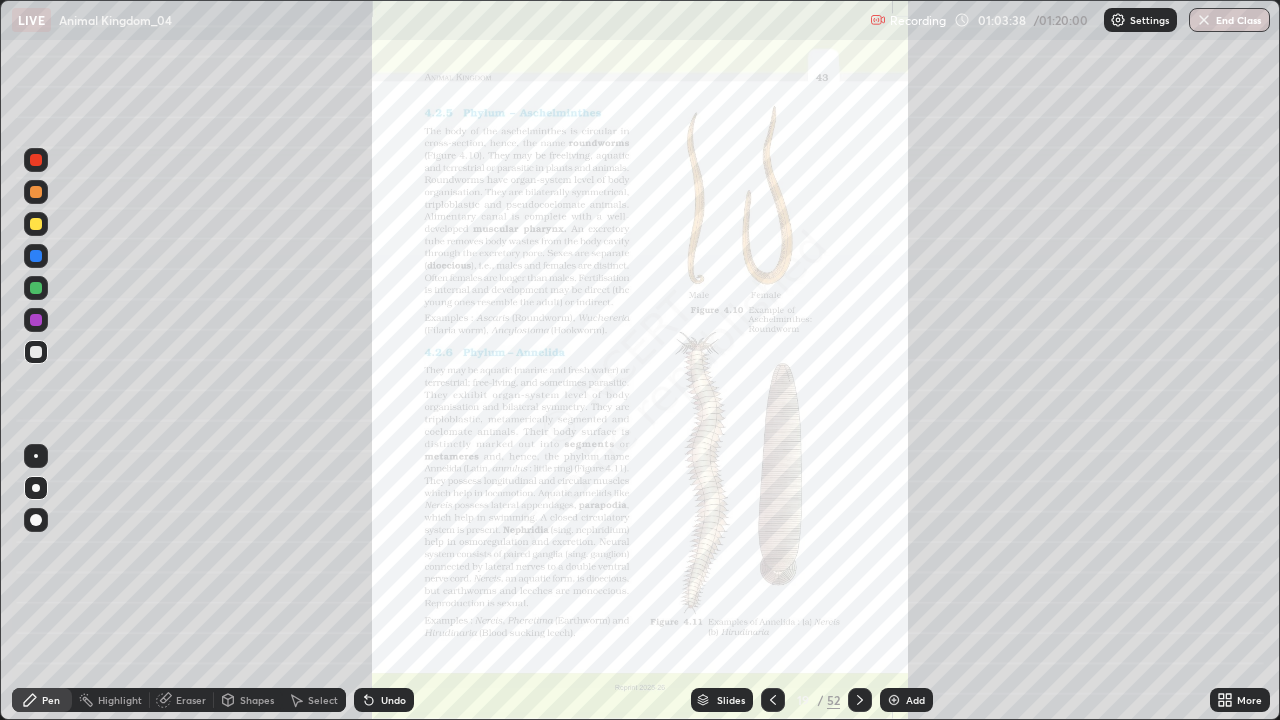 click on "More" at bounding box center [1240, 700] 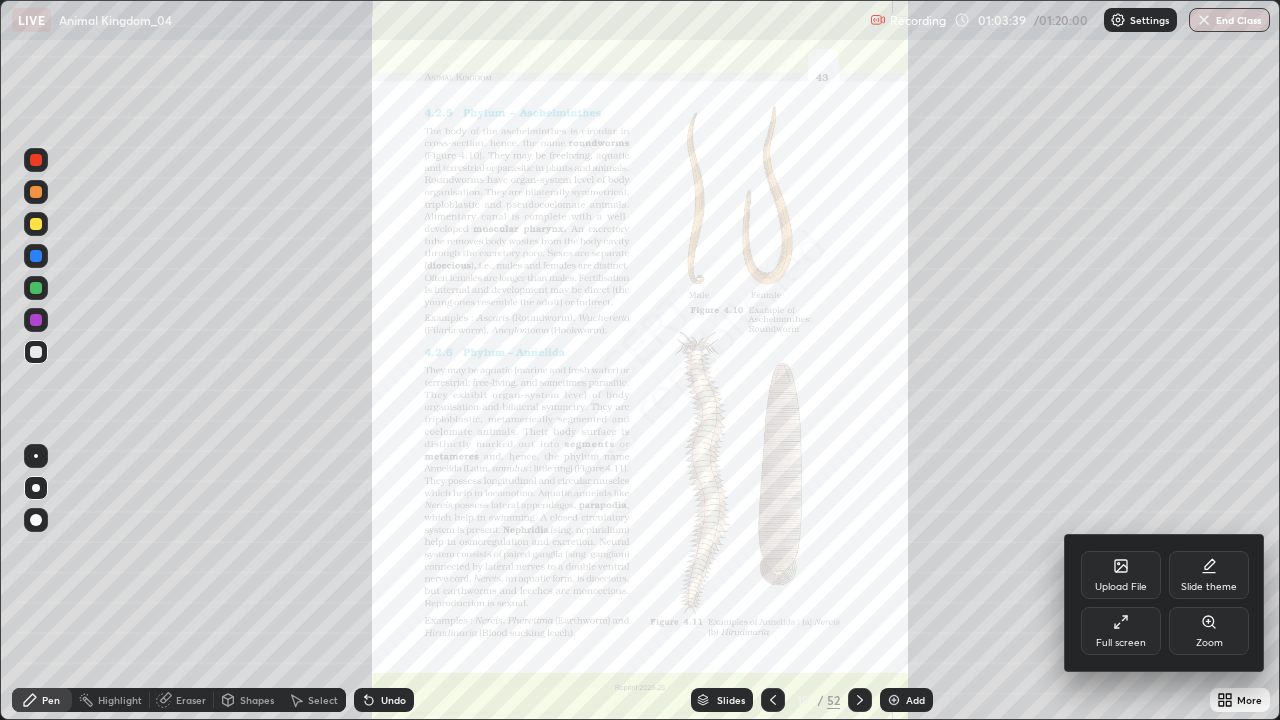 click on "Zoom" at bounding box center [1209, 631] 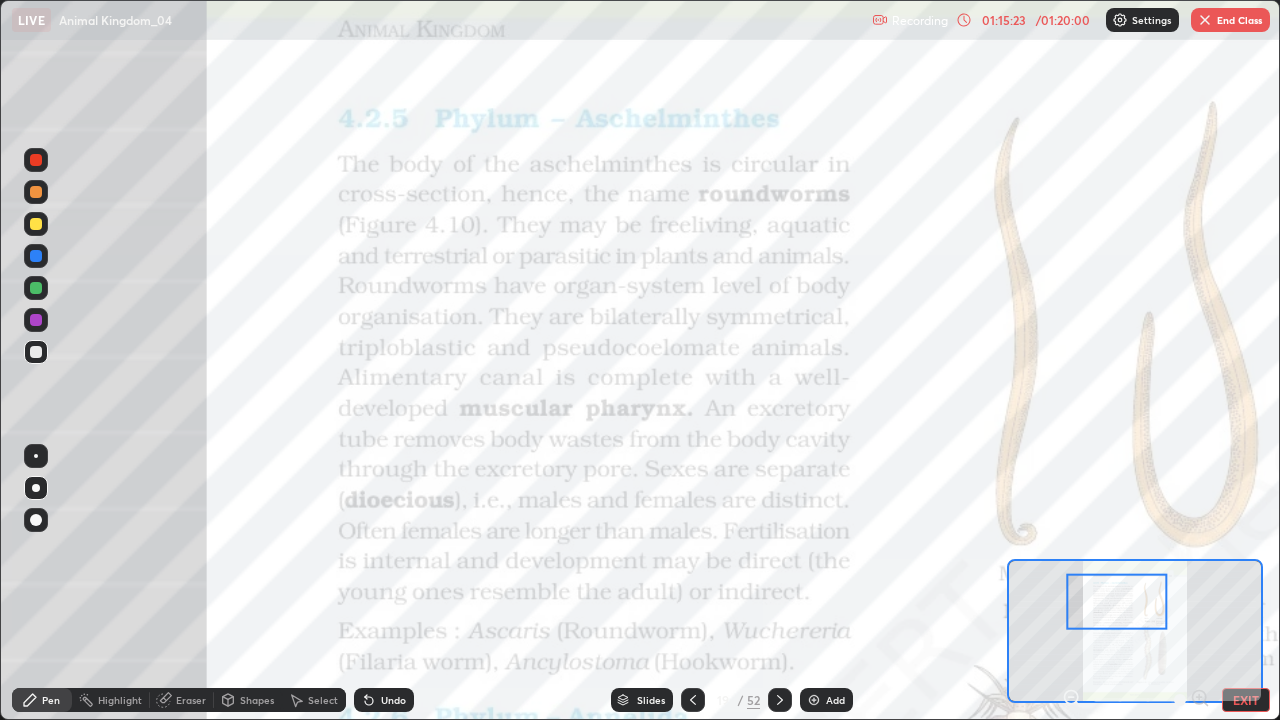 click on "End Class" at bounding box center [1230, 20] 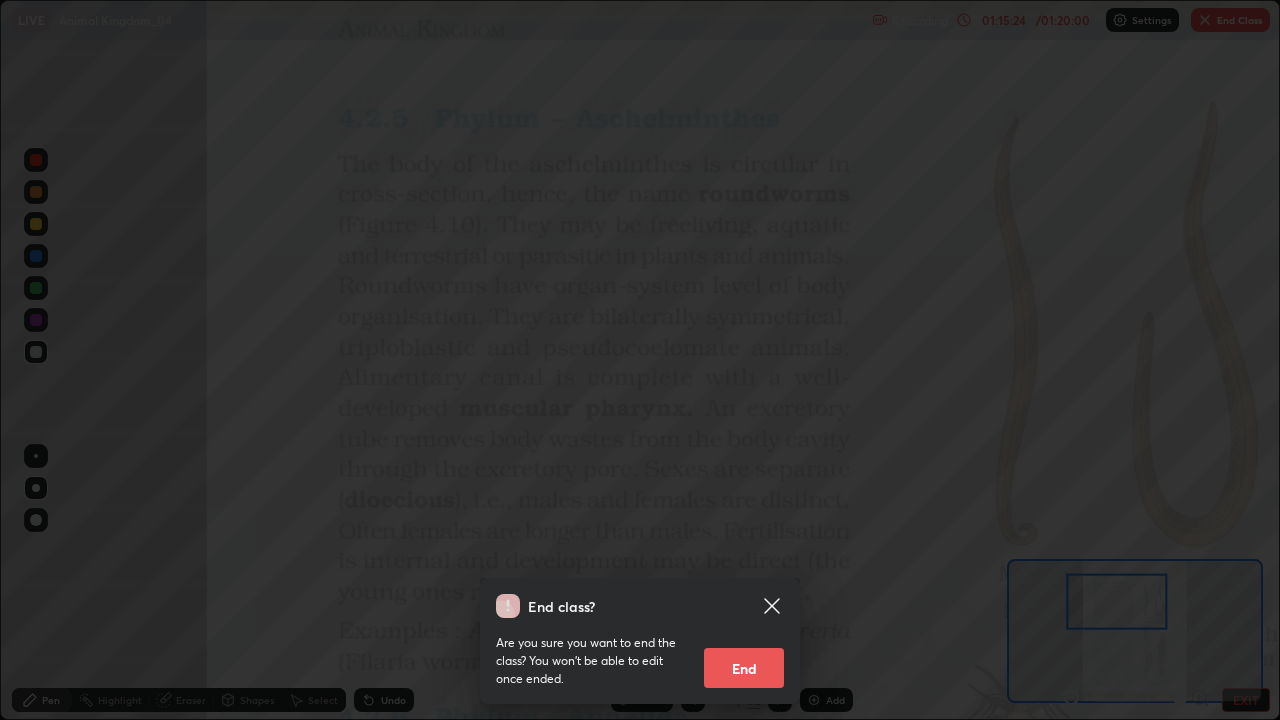 click on "End" at bounding box center [744, 668] 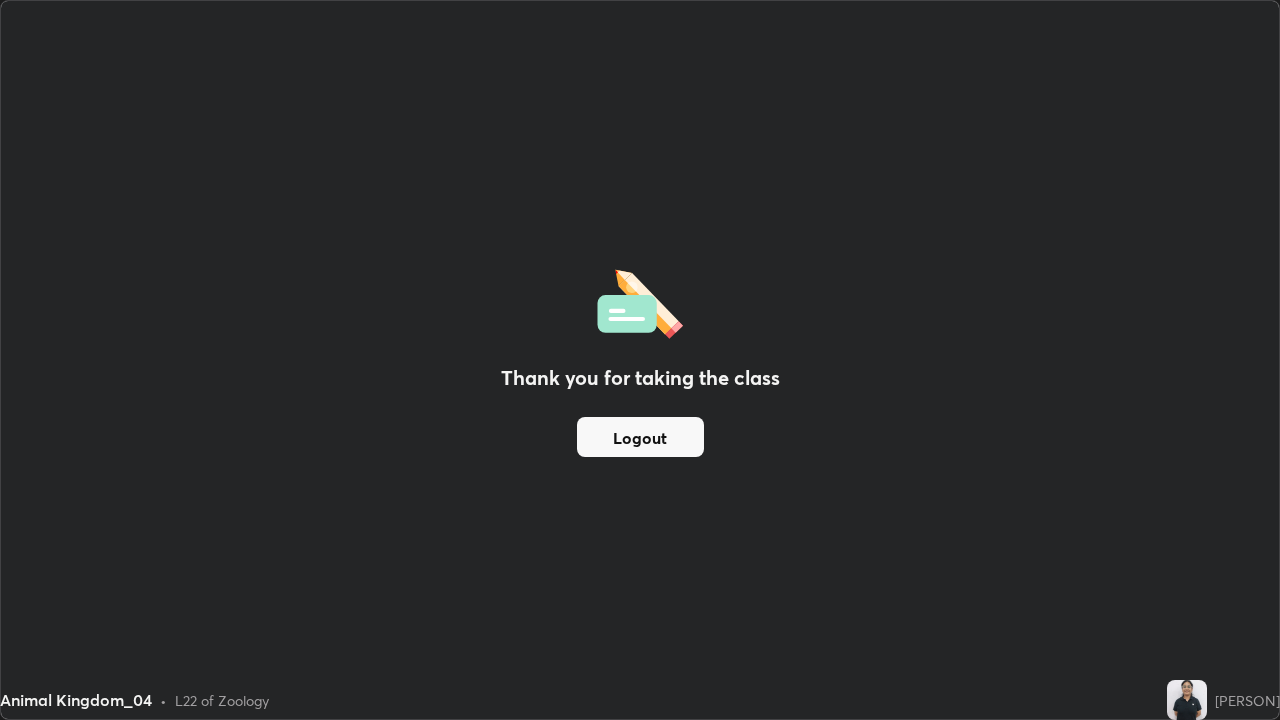click on "Thank you for taking the class Logout" at bounding box center [640, 360] 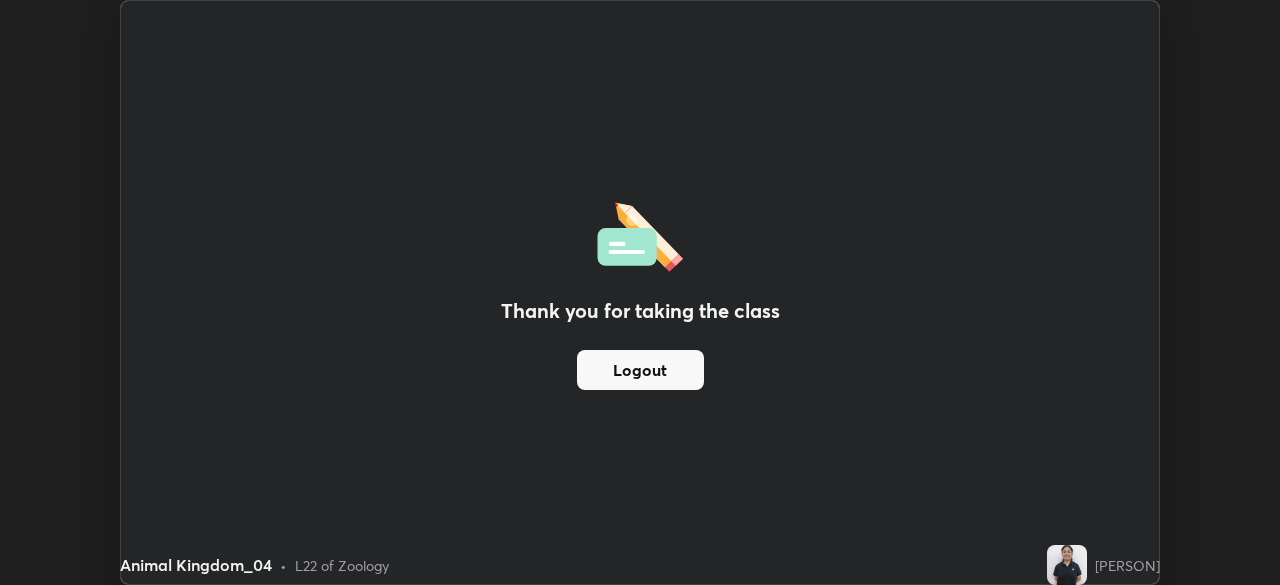 scroll, scrollTop: 585, scrollLeft: 1280, axis: both 